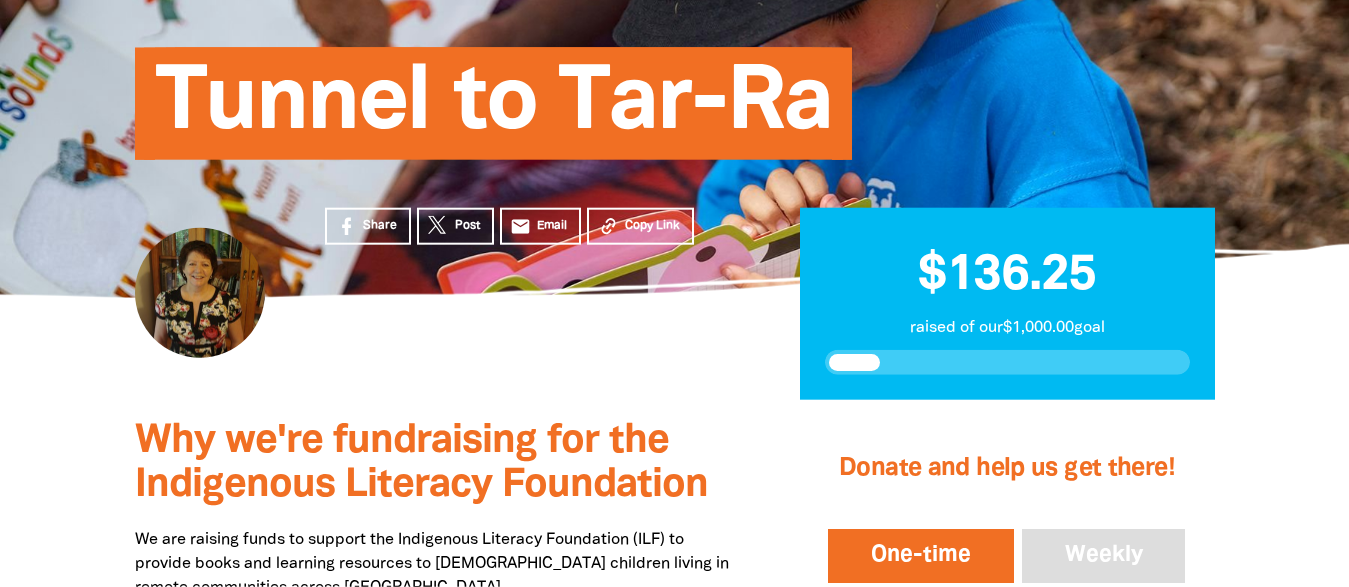scroll, scrollTop: 0, scrollLeft: 0, axis: both 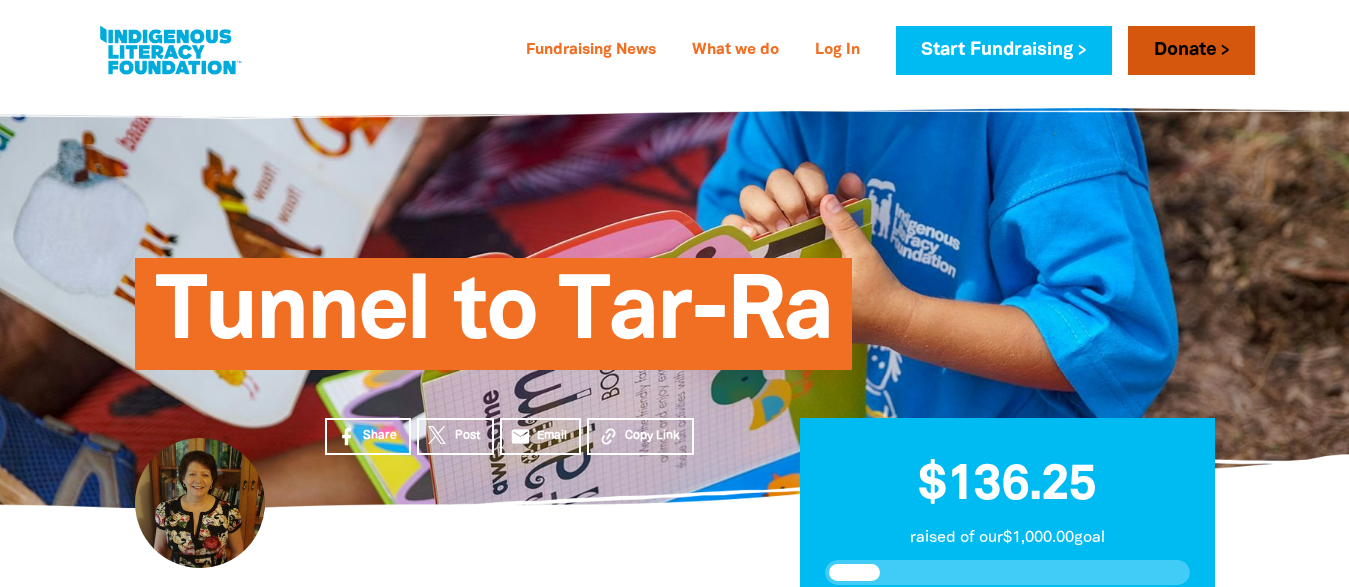 click on "Donate" at bounding box center [1191, 50] 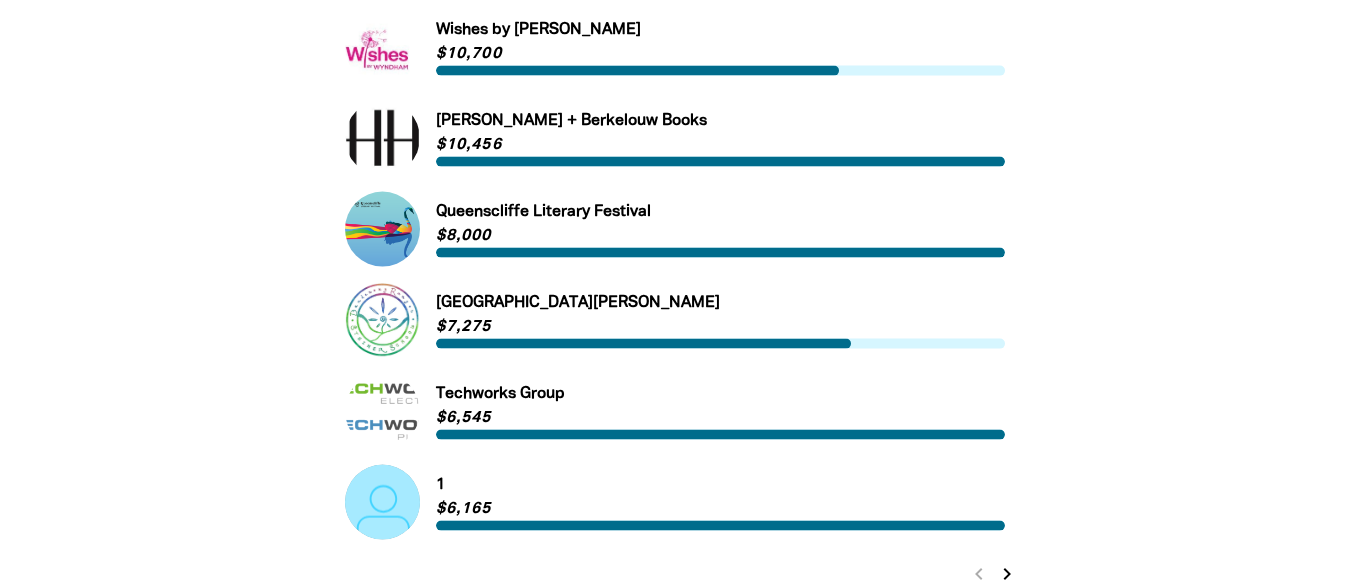 scroll, scrollTop: 1224, scrollLeft: 0, axis: vertical 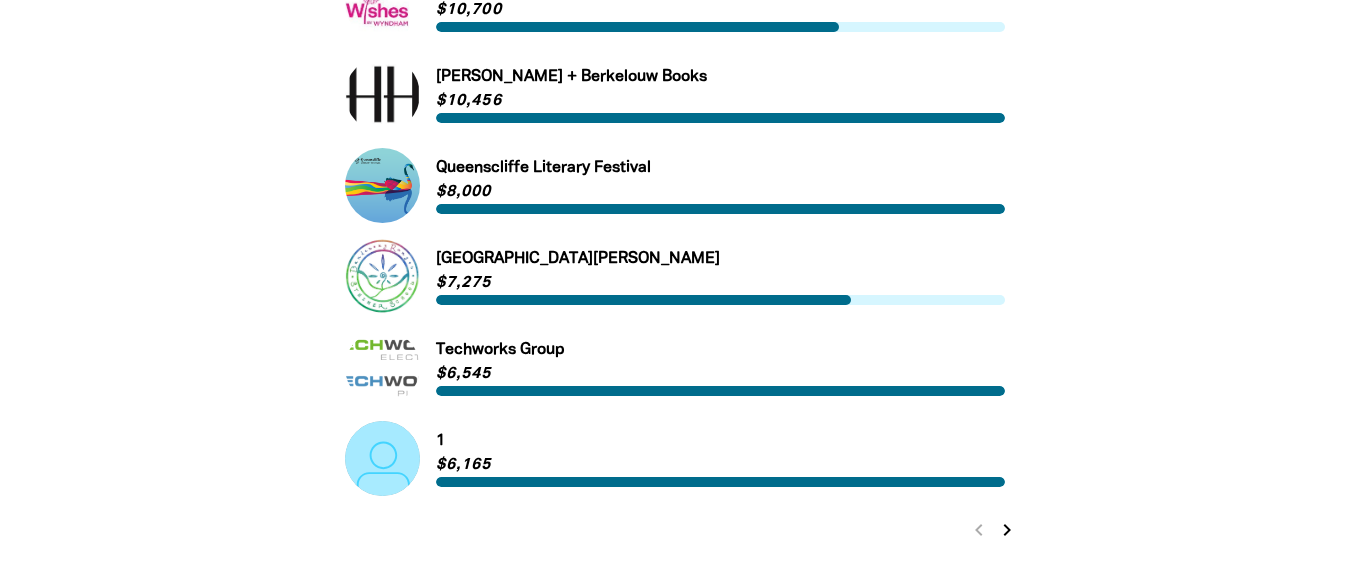 click on "Find a team or fundraiser to support... Search for a team or fundraiser search Link to Lachlan Morton : Great Southern Country  Lachlan Morton : Great Southern Country  $143,282 Link to Home Affairs  Home Affairs  $25,815 Link to Ruby Jane Ruby Jane $18,588 Link to Better Off Said  Better Off Said  $14,019 Link to Wishes by Wyndham Wishes by Wyndham $10,700 Link to Harry Hartog + Berkelouw Books Harry Hartog + Berkelouw Books $10,456 Link to Queenscliffe Literary Festival Queenscliffe Literary Festival $8,000 Link to Dandenong Ranges Steiner School Dandenong Ranges Steiner School $7,275 Link to Techworks  Group  Techworks  Group  $6,545 Link to 1 1 $6,165 chevron_left chevron_right You are currently on page 1 of 273" at bounding box center (675, -25) 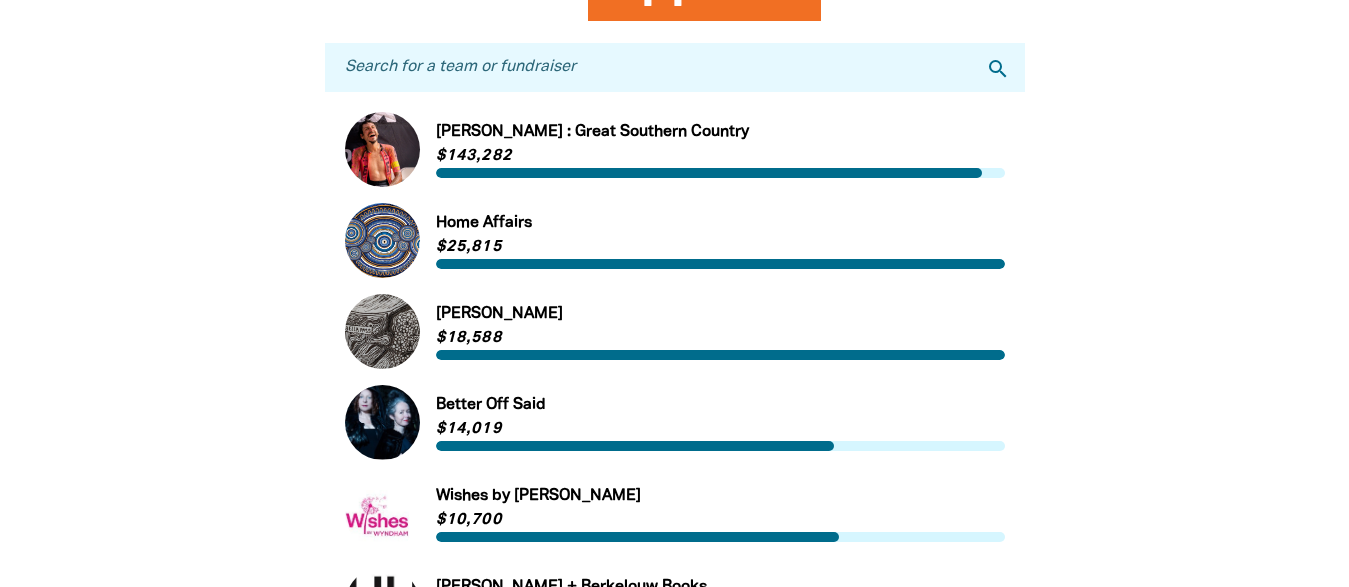 scroll, scrollTop: 408, scrollLeft: 0, axis: vertical 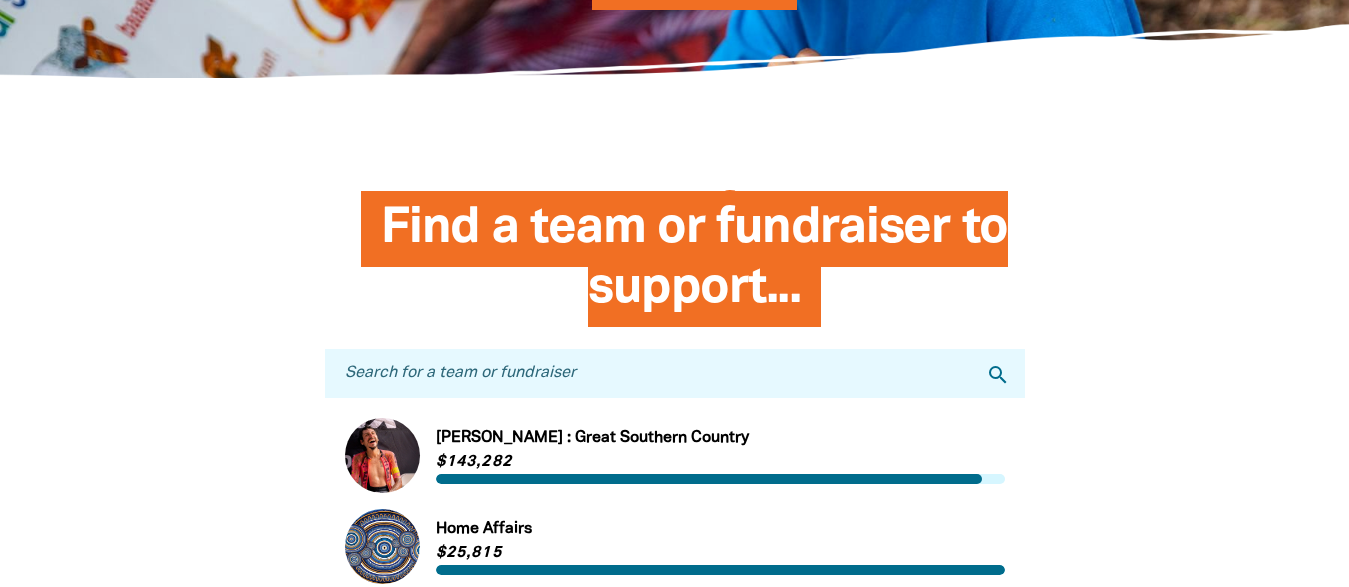click on "Search for a team or fundraiser" at bounding box center (675, 373) 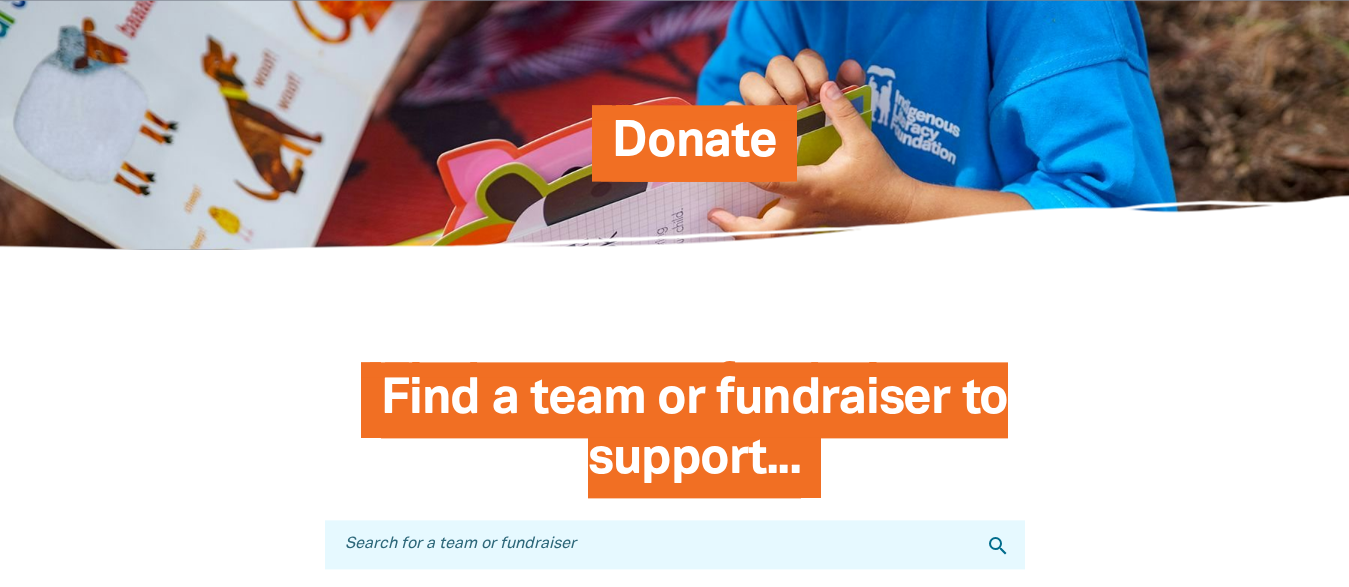 scroll, scrollTop: 0, scrollLeft: 0, axis: both 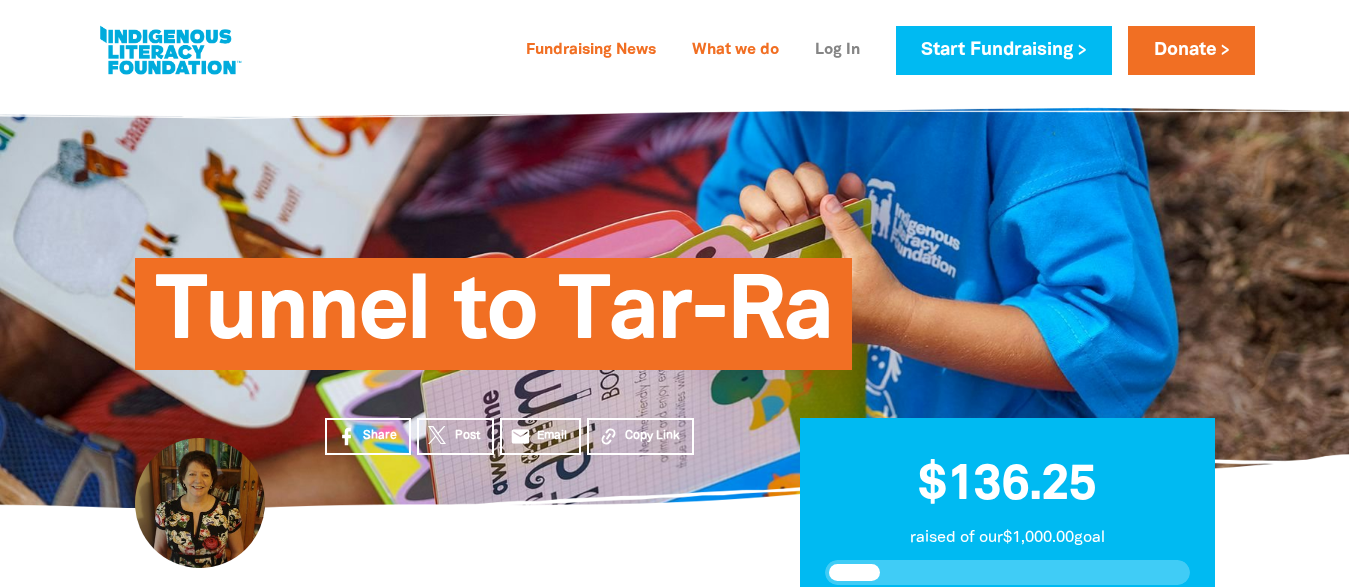 click on "Log In" at bounding box center (837, 51) 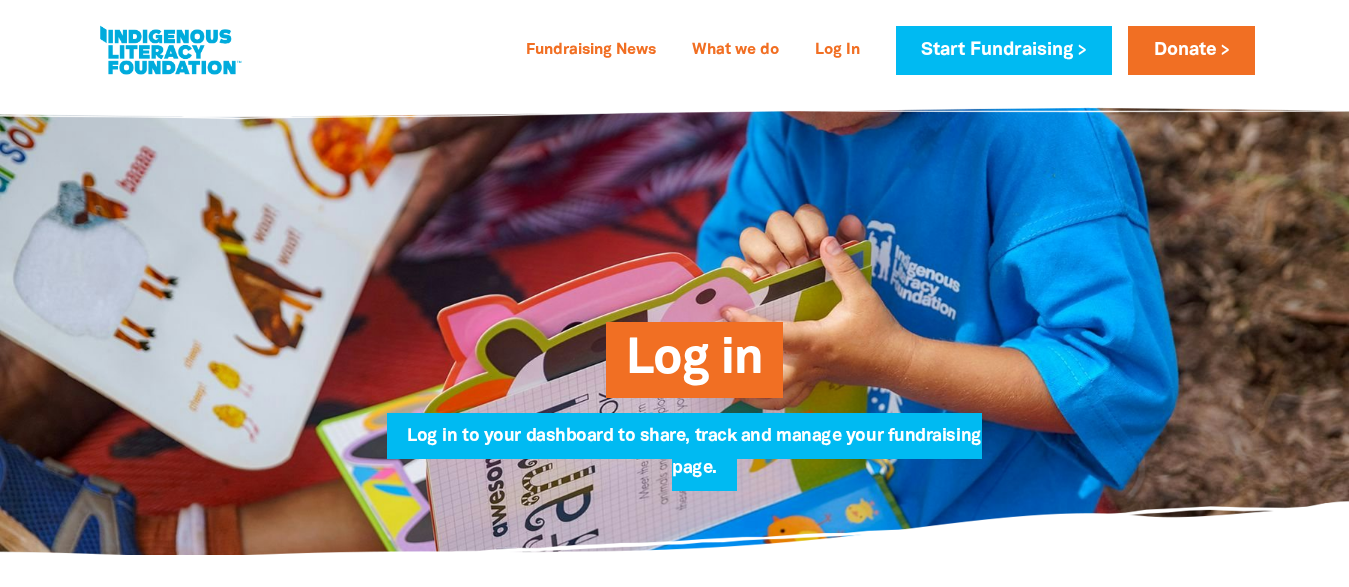 type on "[PERSON_NAME][EMAIL_ADDRESS][DOMAIN_NAME]" 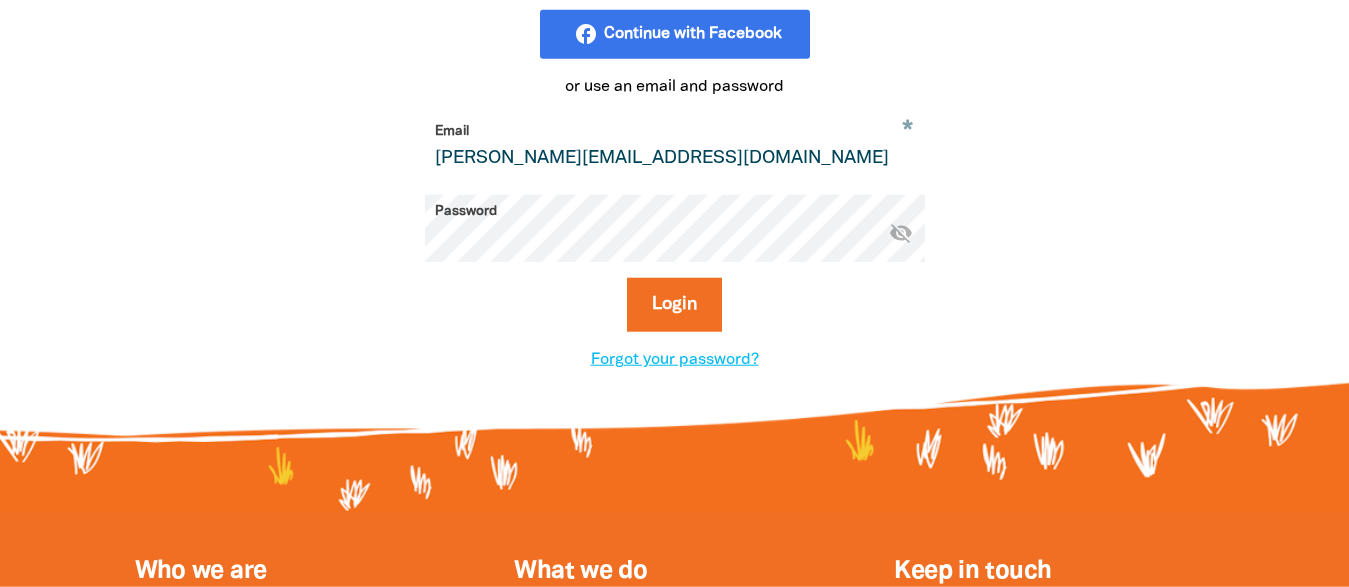 scroll, scrollTop: 612, scrollLeft: 0, axis: vertical 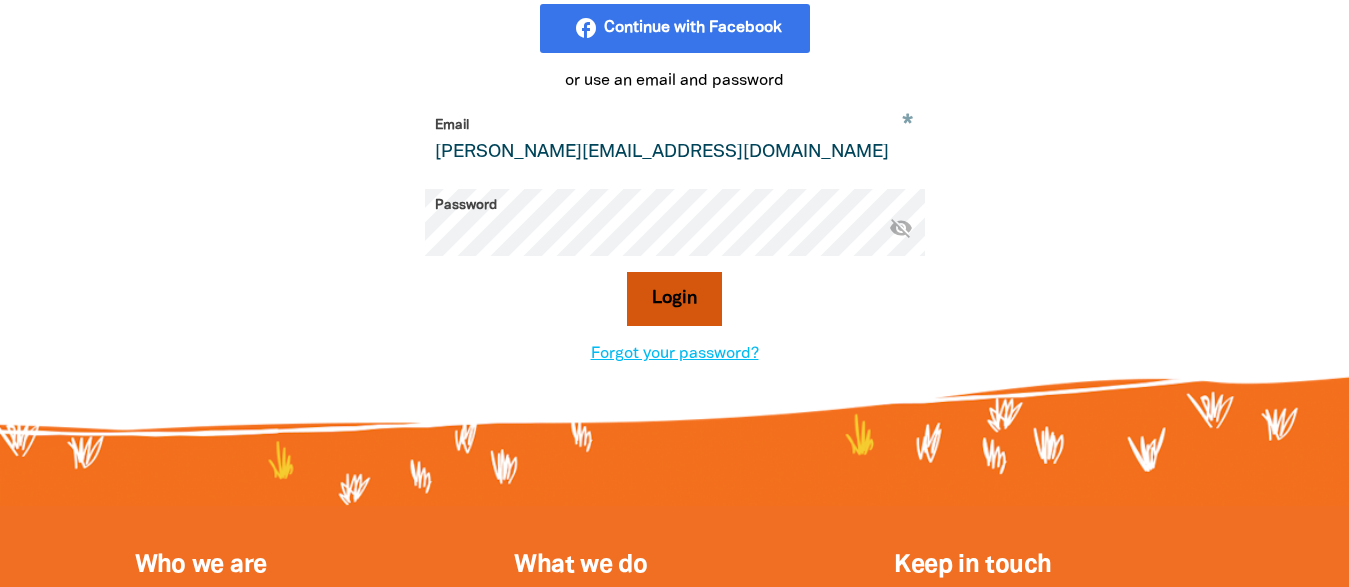 click on "Login" at bounding box center (674, 299) 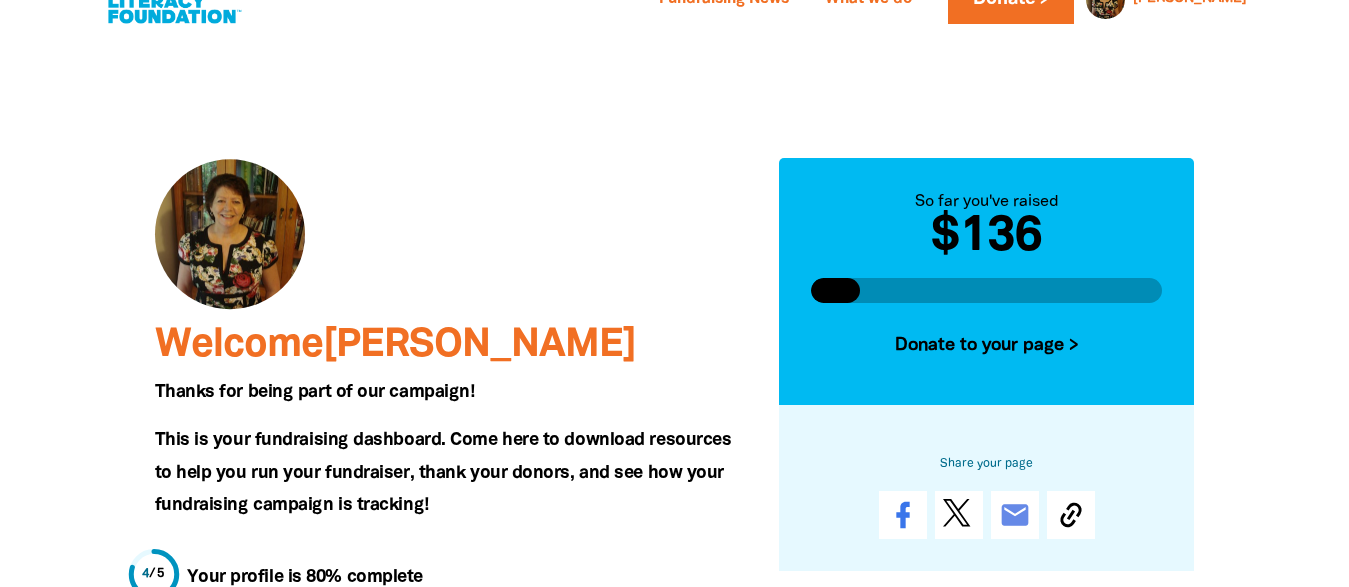 scroll, scrollTop: 0, scrollLeft: 0, axis: both 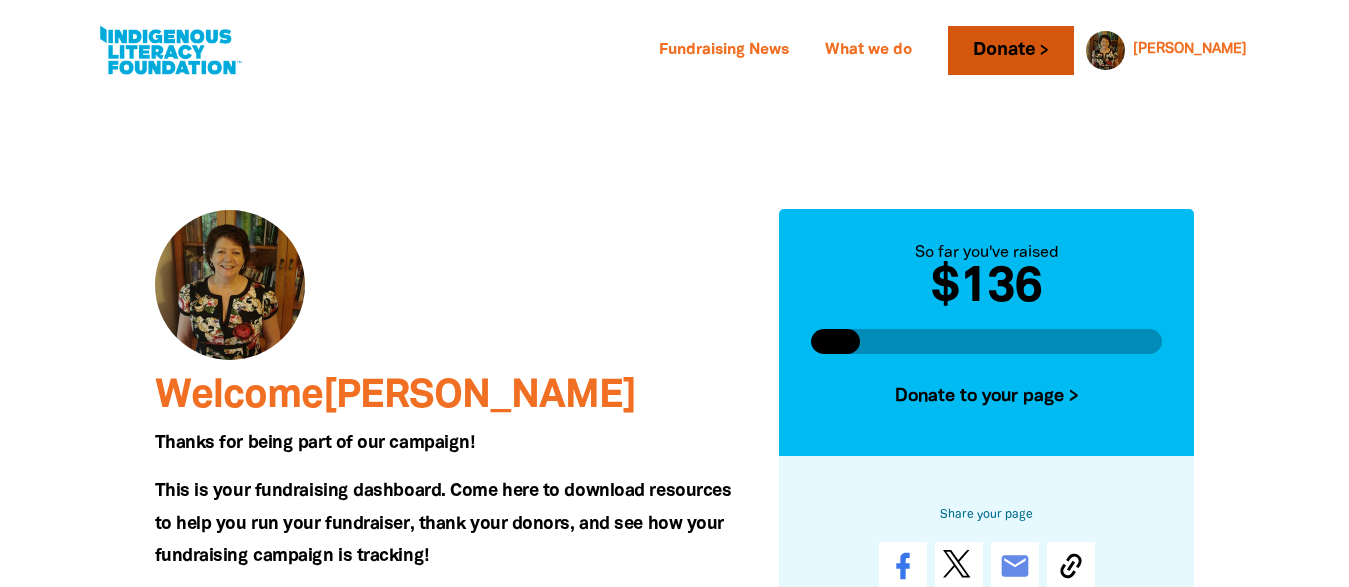 click on "Donate" at bounding box center [1011, 50] 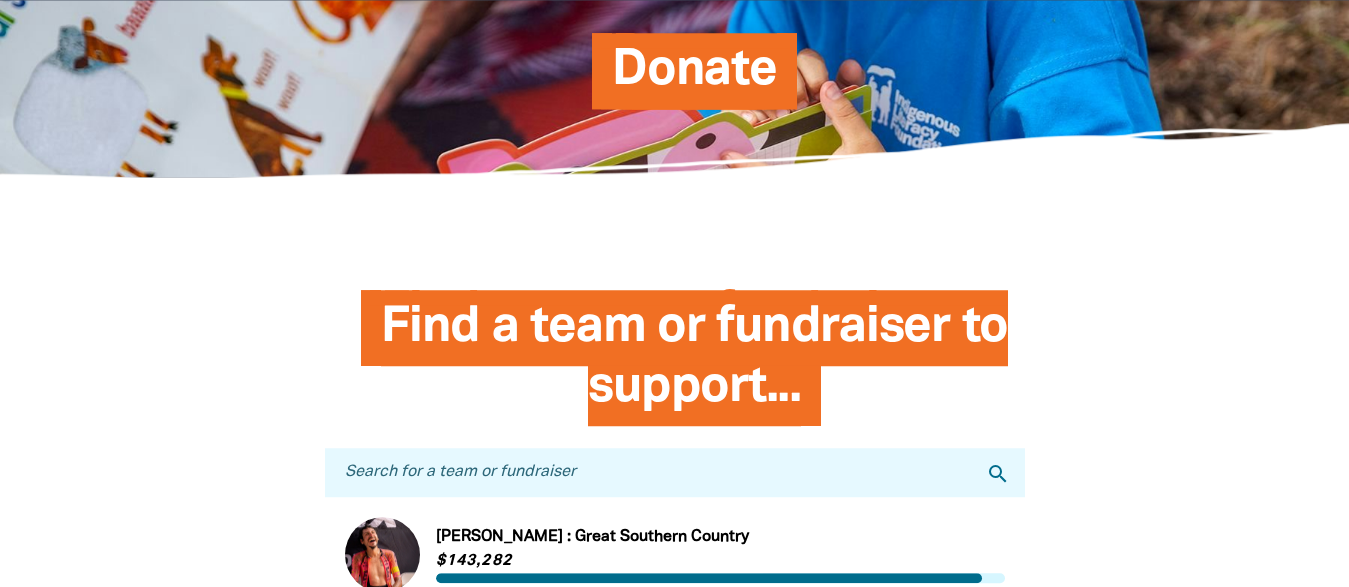 scroll, scrollTop: 204, scrollLeft: 0, axis: vertical 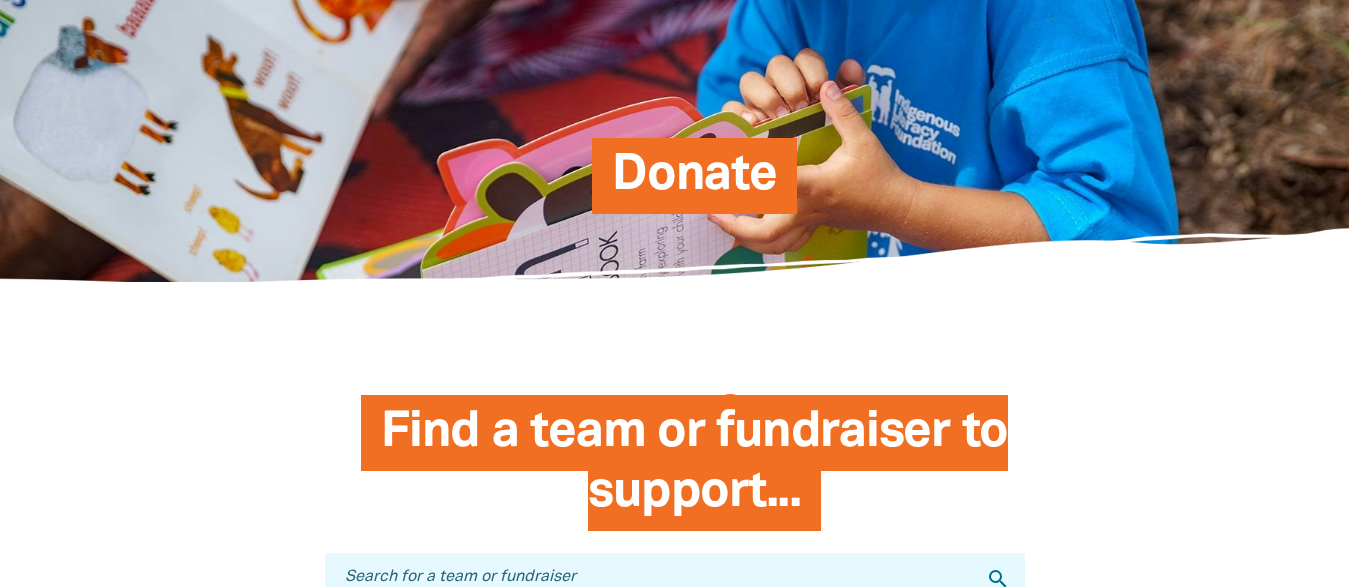 click on "Donate" at bounding box center [694, 183] 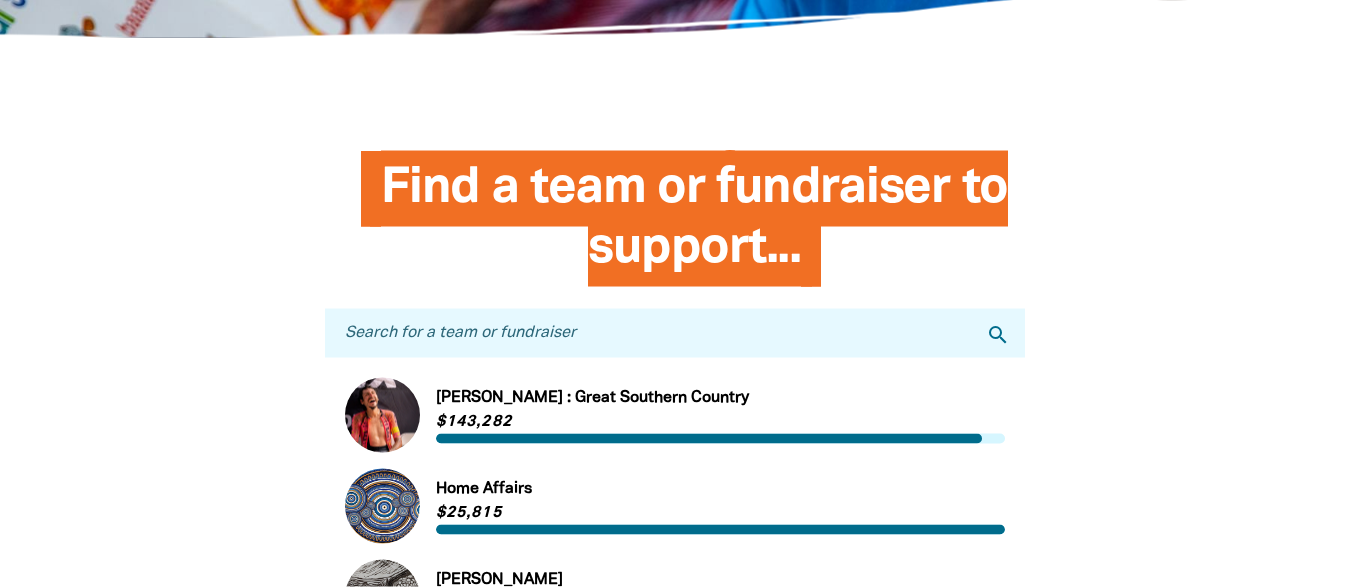scroll, scrollTop: 408, scrollLeft: 0, axis: vertical 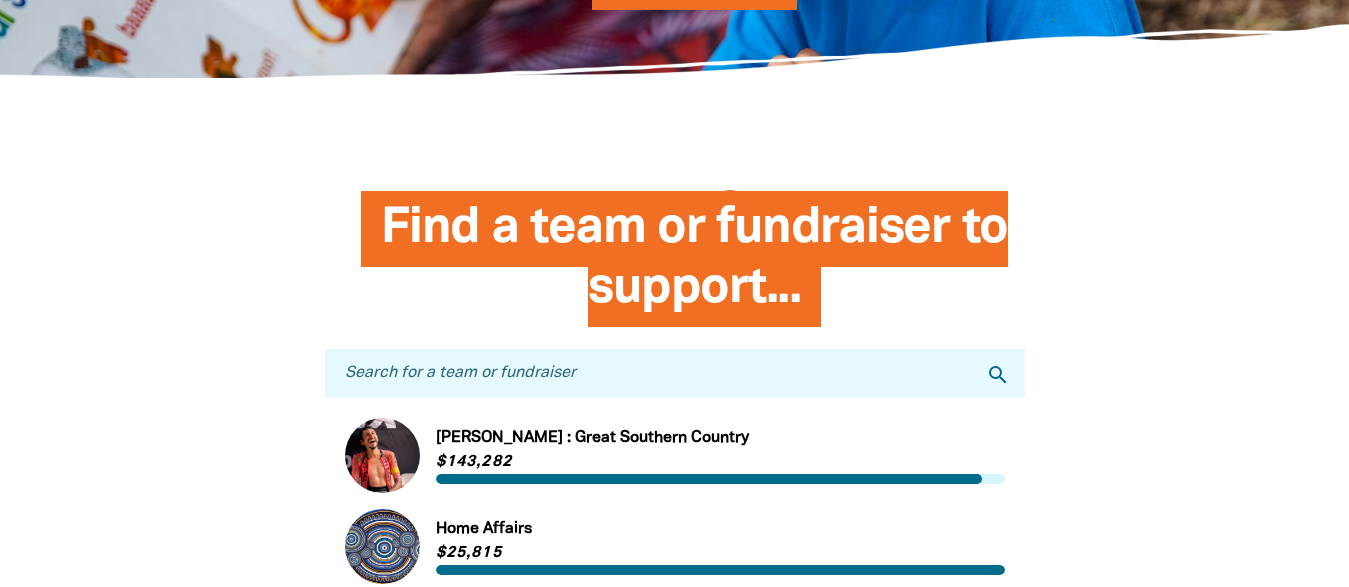 click on "Search for a team or fundraiser" at bounding box center (675, 373) 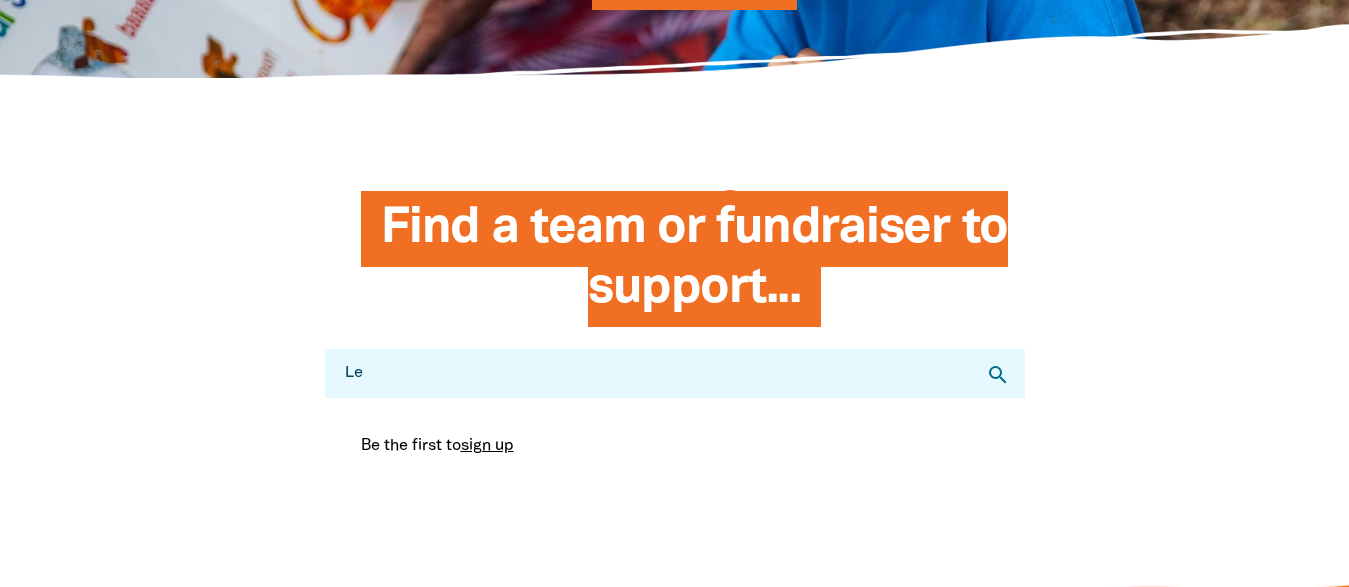 type on "L" 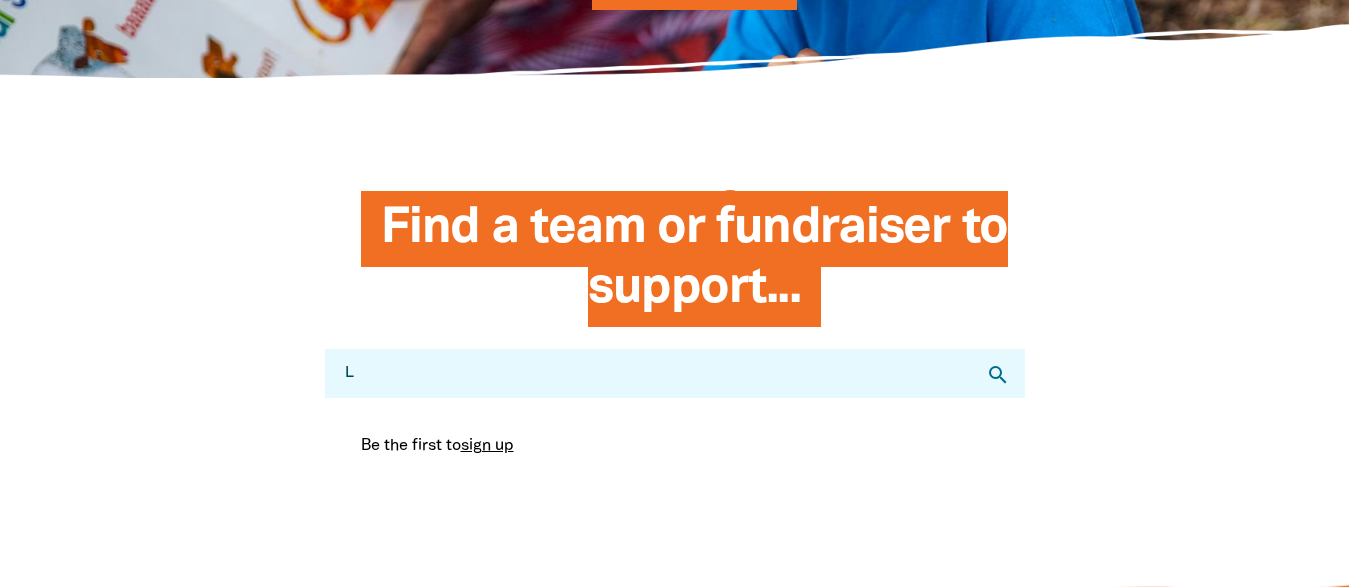 type 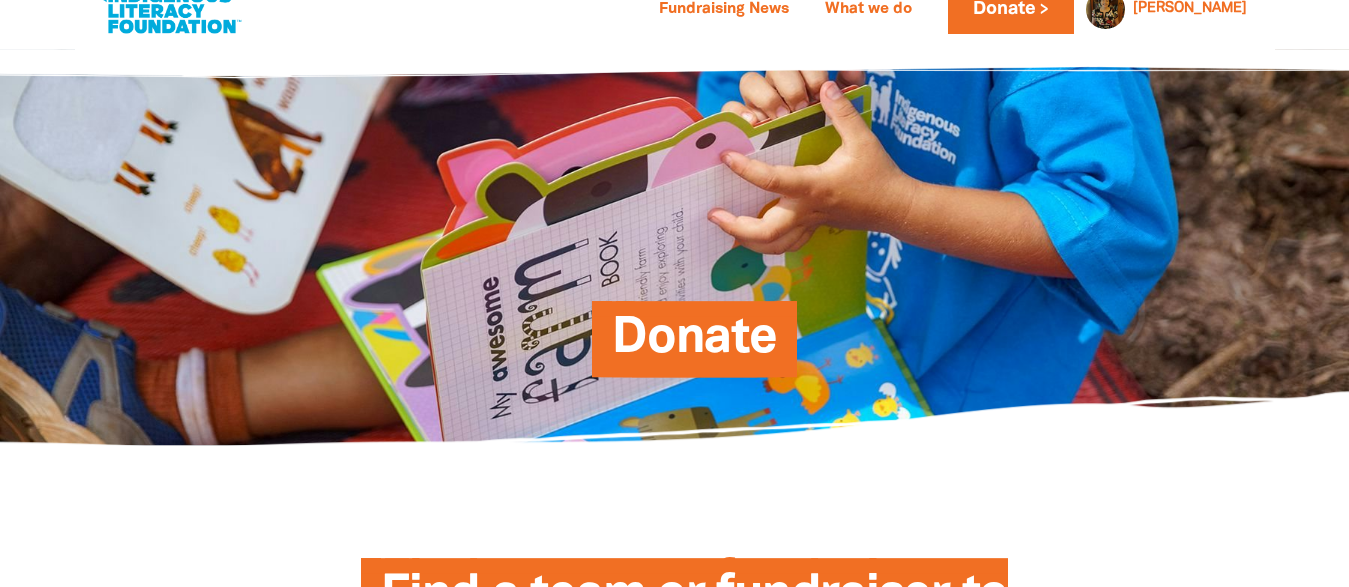 scroll, scrollTop: 0, scrollLeft: 0, axis: both 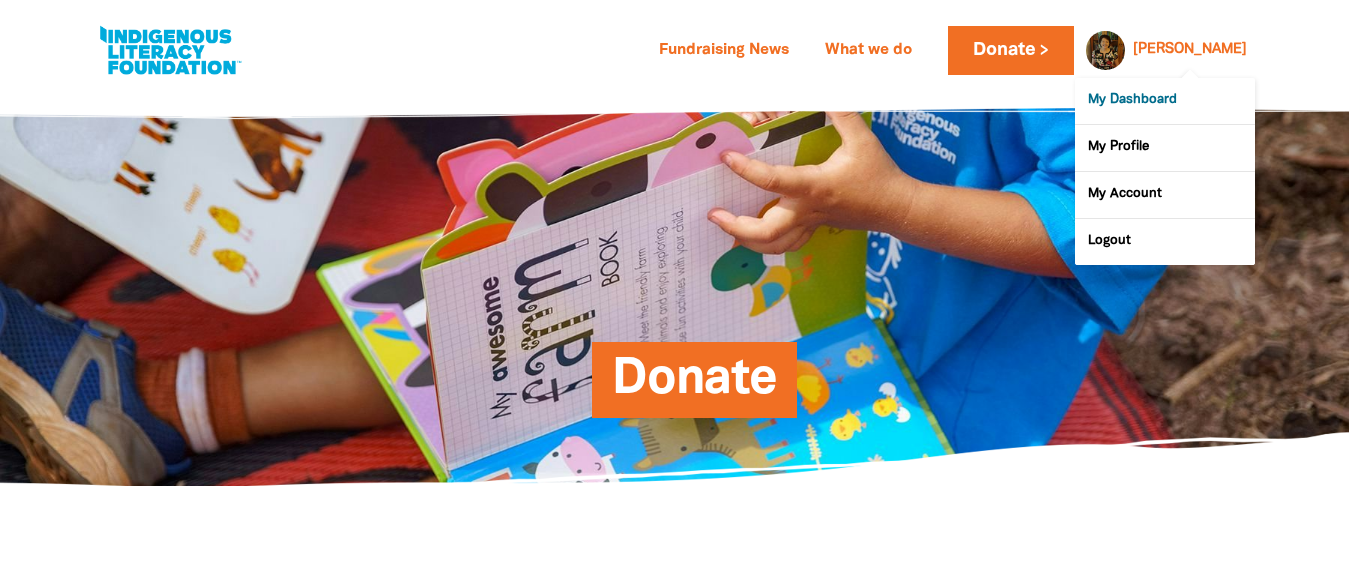 click on "My Dashboard" at bounding box center (1165, 101) 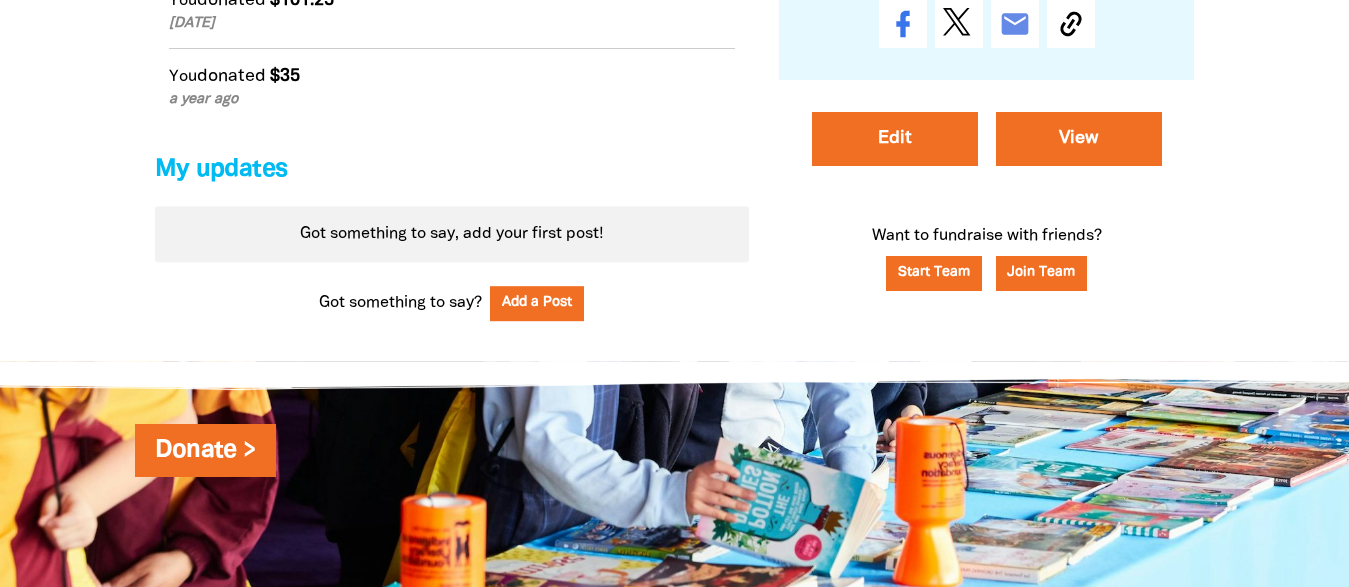 scroll, scrollTop: 1530, scrollLeft: 0, axis: vertical 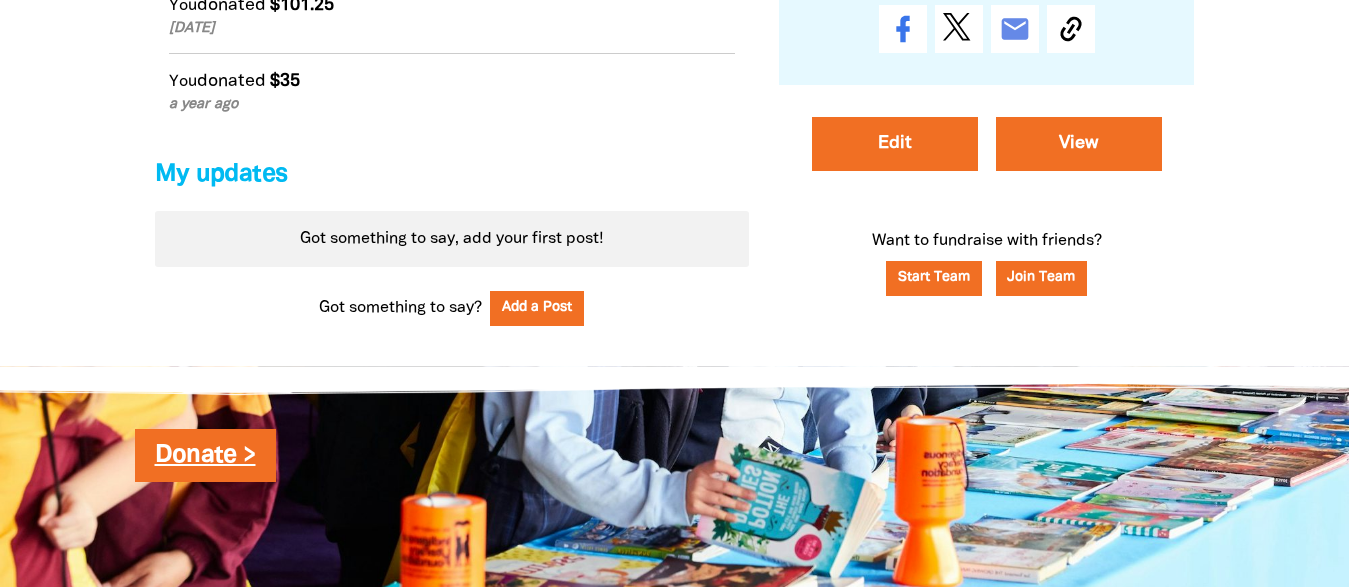 click on "Donate >" 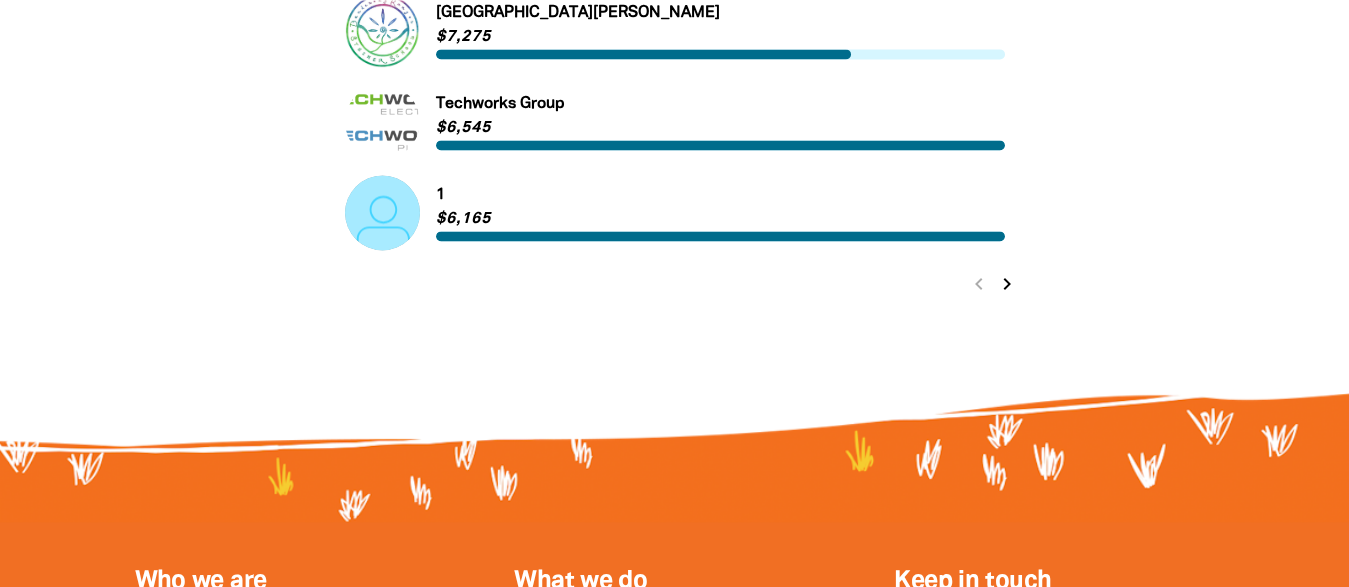 scroll, scrollTop: 1632, scrollLeft: 0, axis: vertical 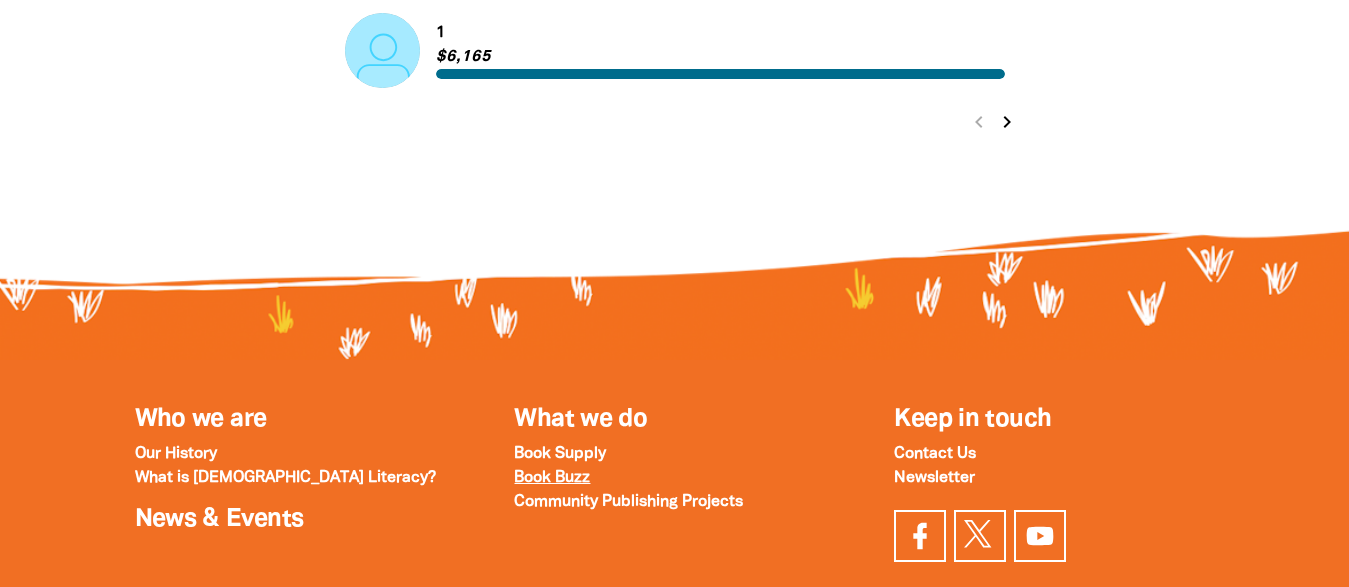 click on "Book Buzz" at bounding box center (552, 478) 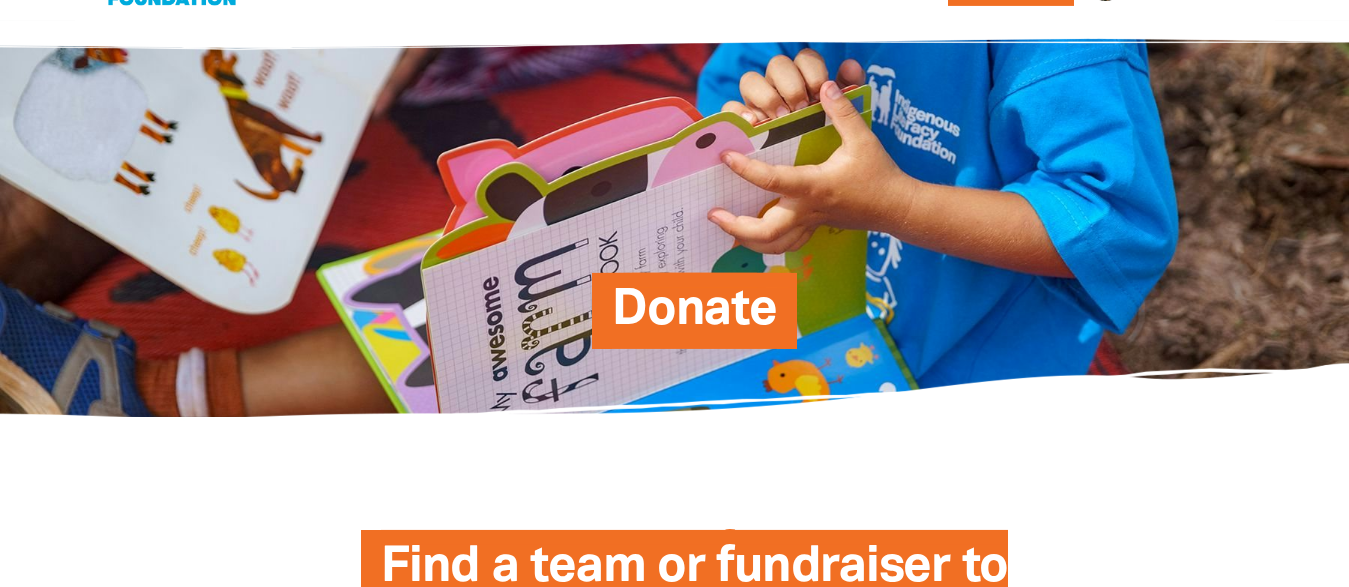 scroll, scrollTop: 0, scrollLeft: 0, axis: both 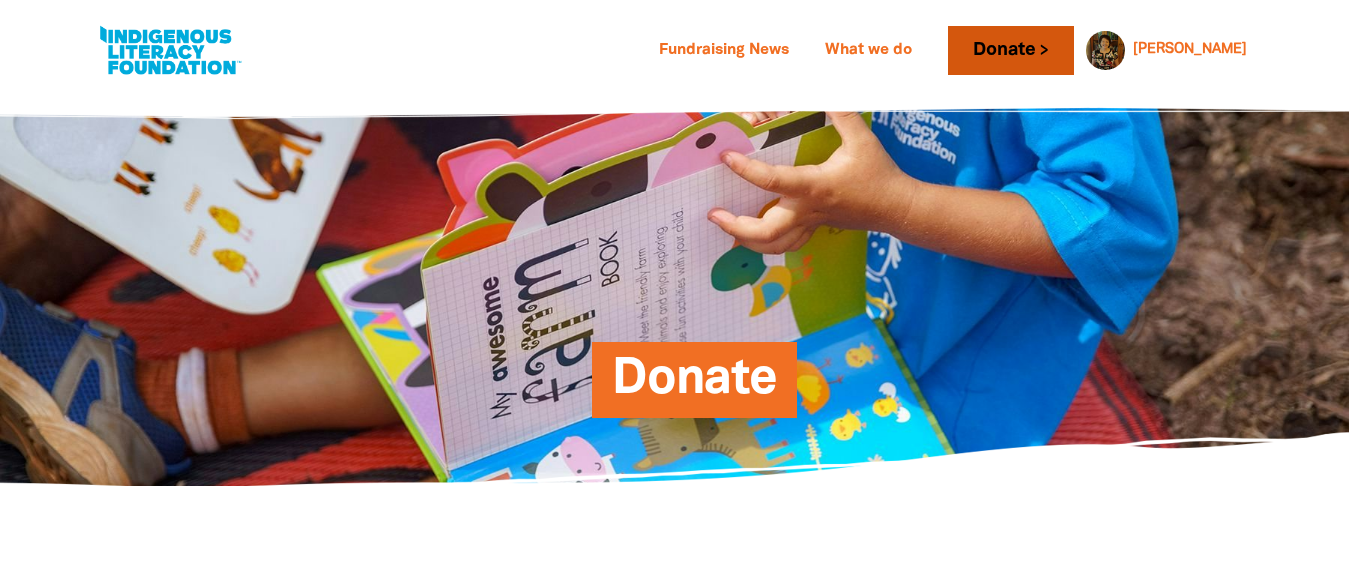 click on "Donate" at bounding box center [1011, 50] 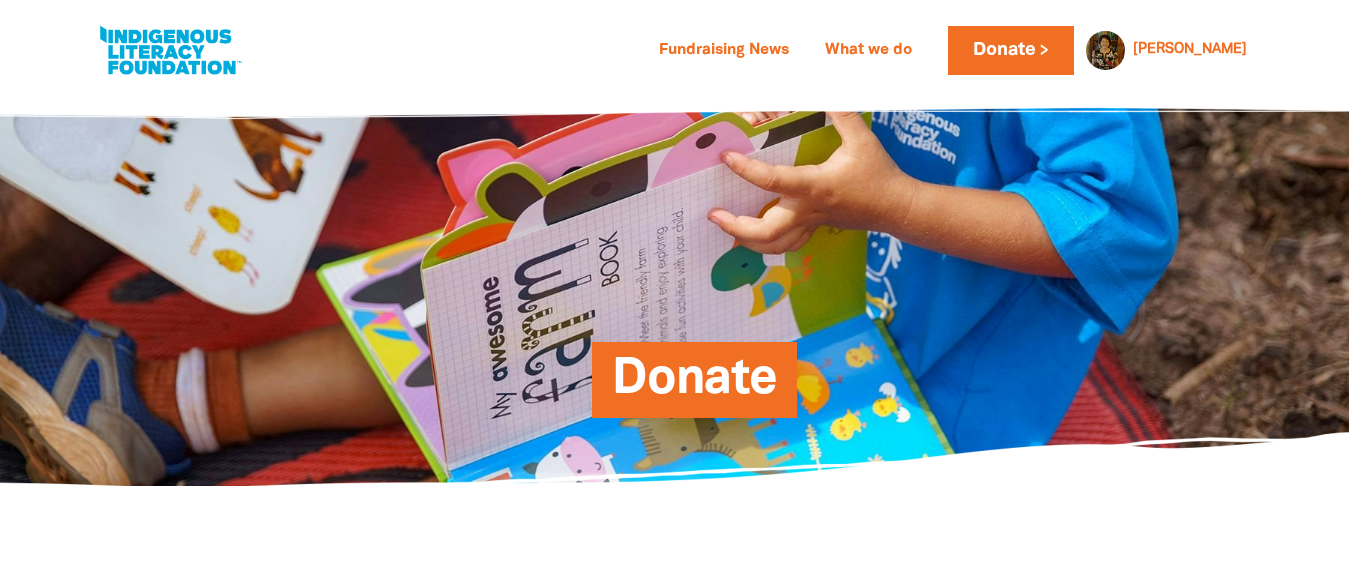 click on "Donate" at bounding box center (694, 387) 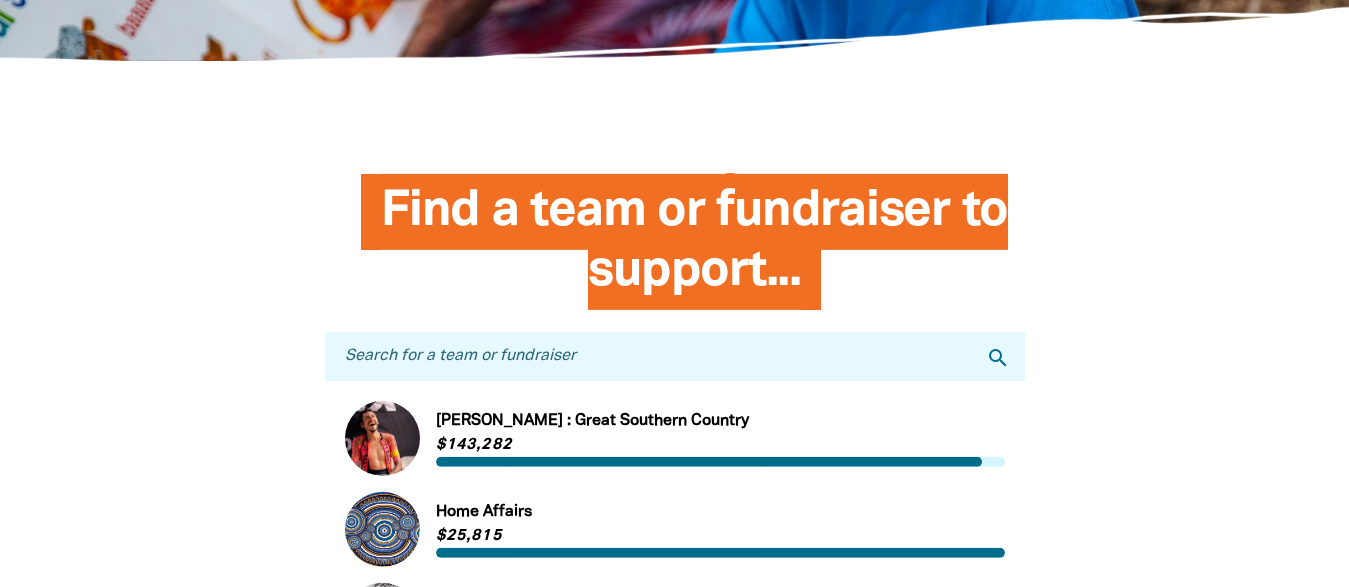 scroll, scrollTop: 510, scrollLeft: 0, axis: vertical 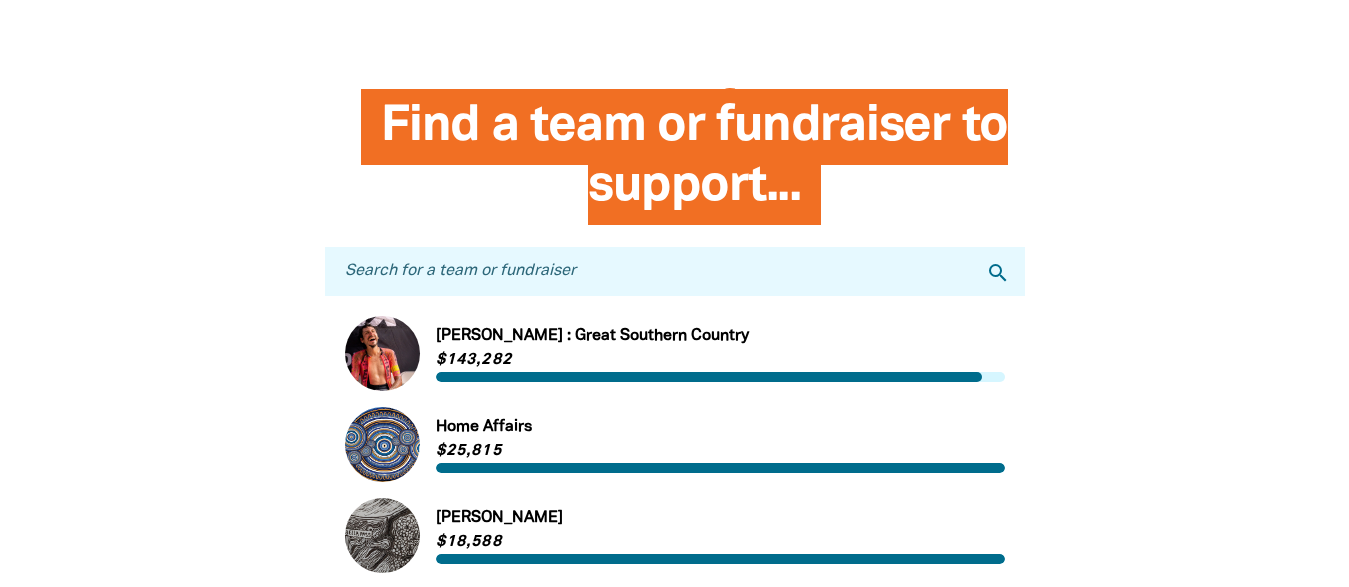 click on "Search for a team or fundraiser" at bounding box center [675, 271] 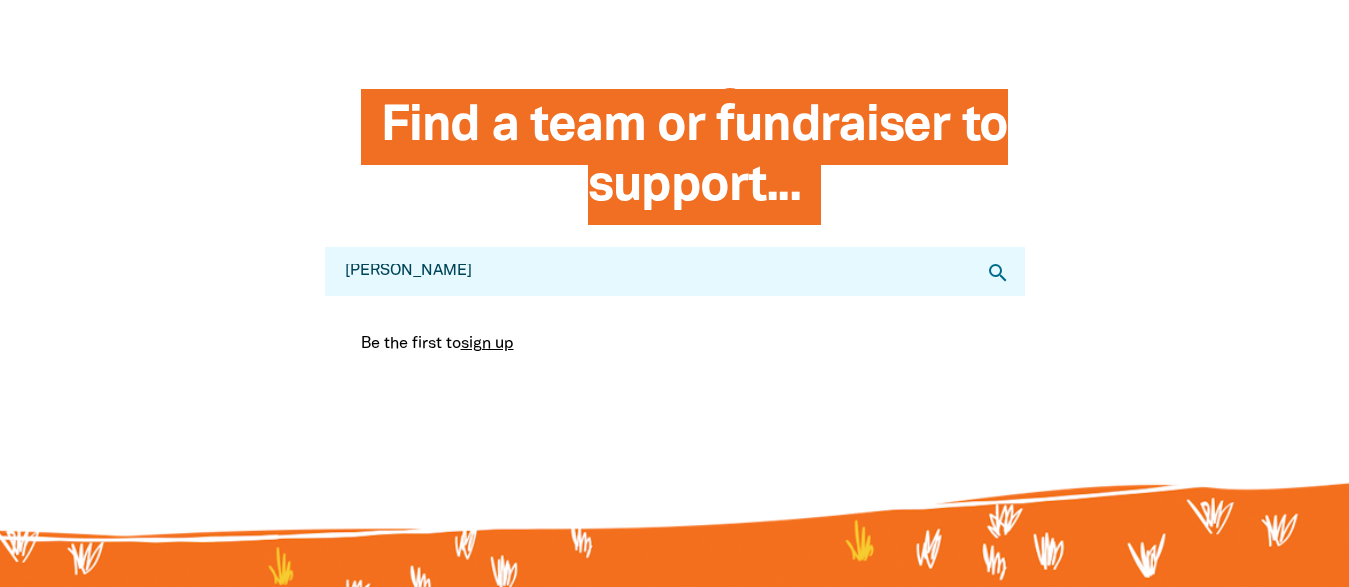 click on "search" at bounding box center [998, 273] 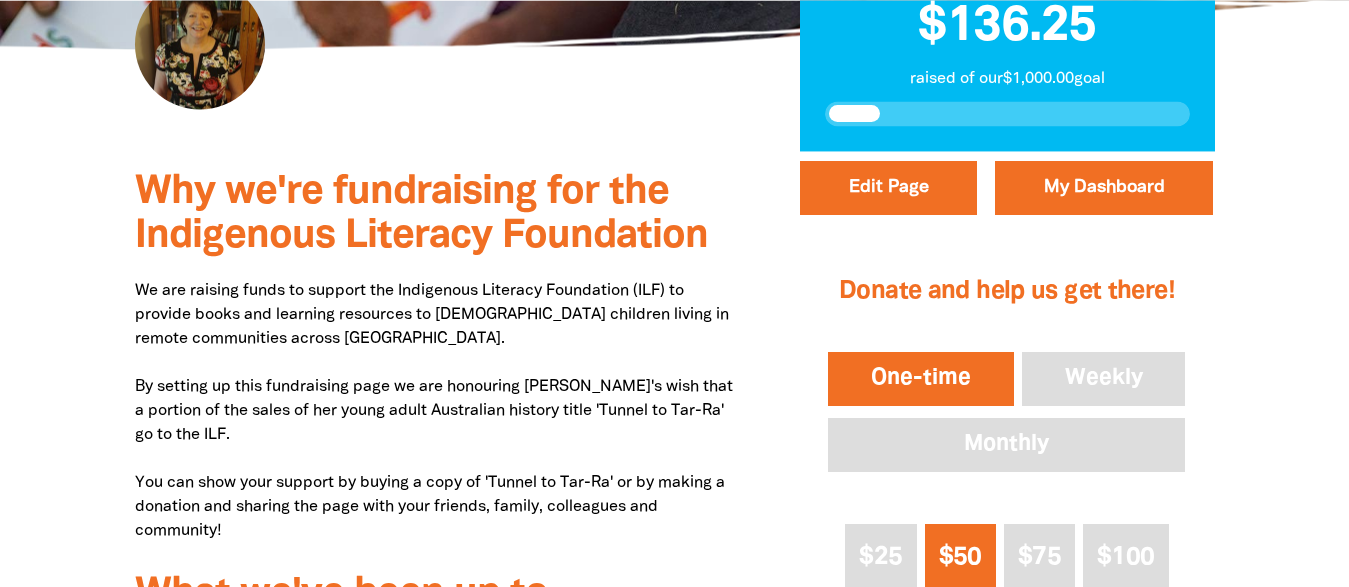 scroll, scrollTop: 510, scrollLeft: 0, axis: vertical 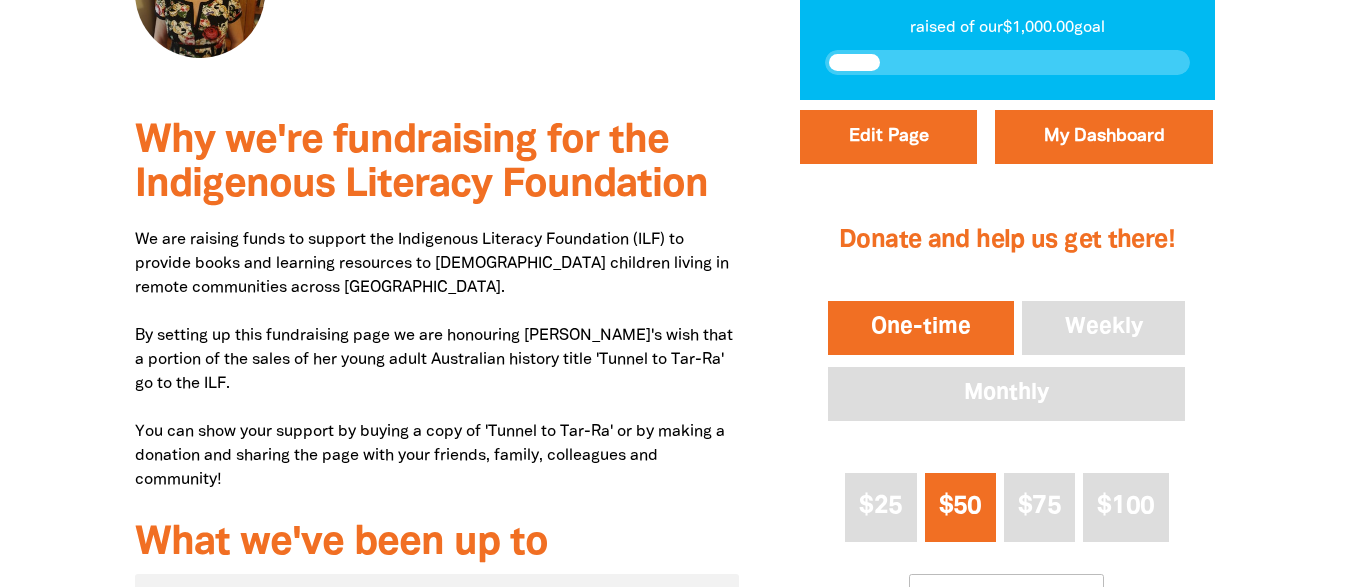 click on "One-time" at bounding box center (921, 328) 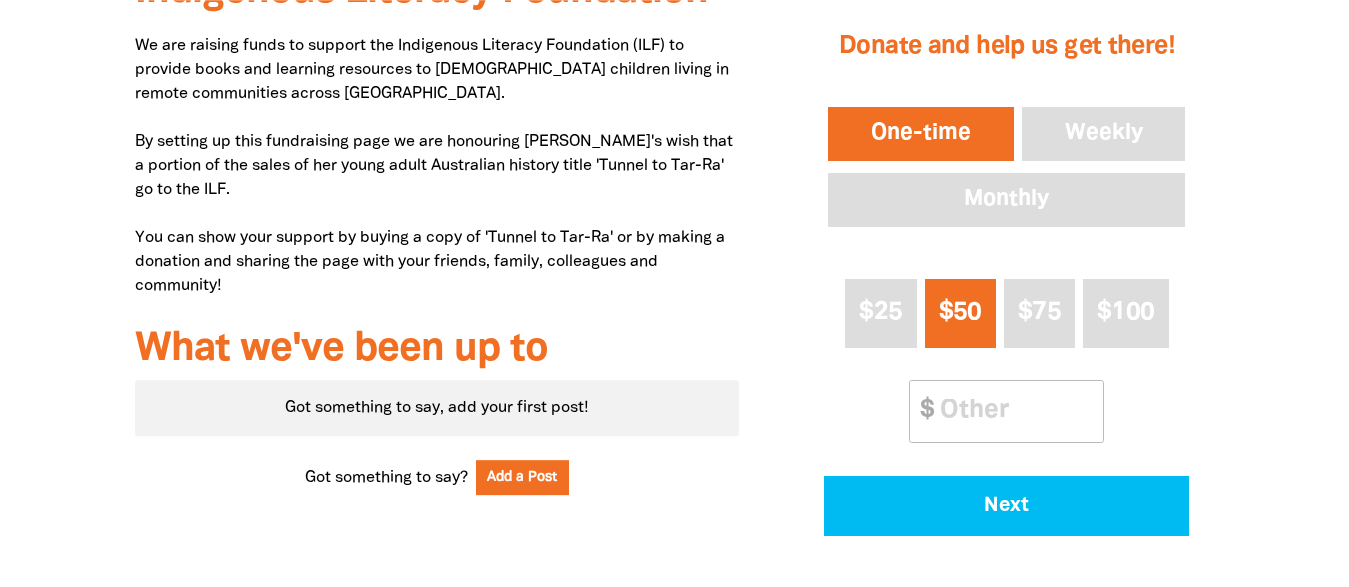 scroll, scrollTop: 714, scrollLeft: 0, axis: vertical 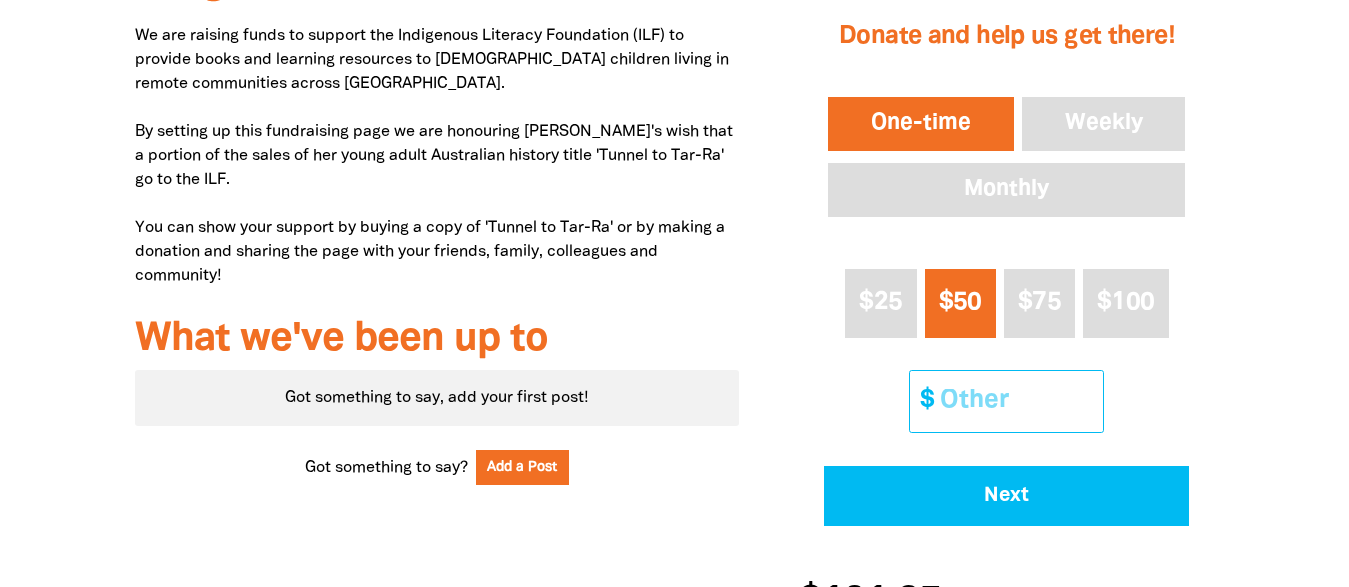 click on "Other Amount" at bounding box center (1014, 401) 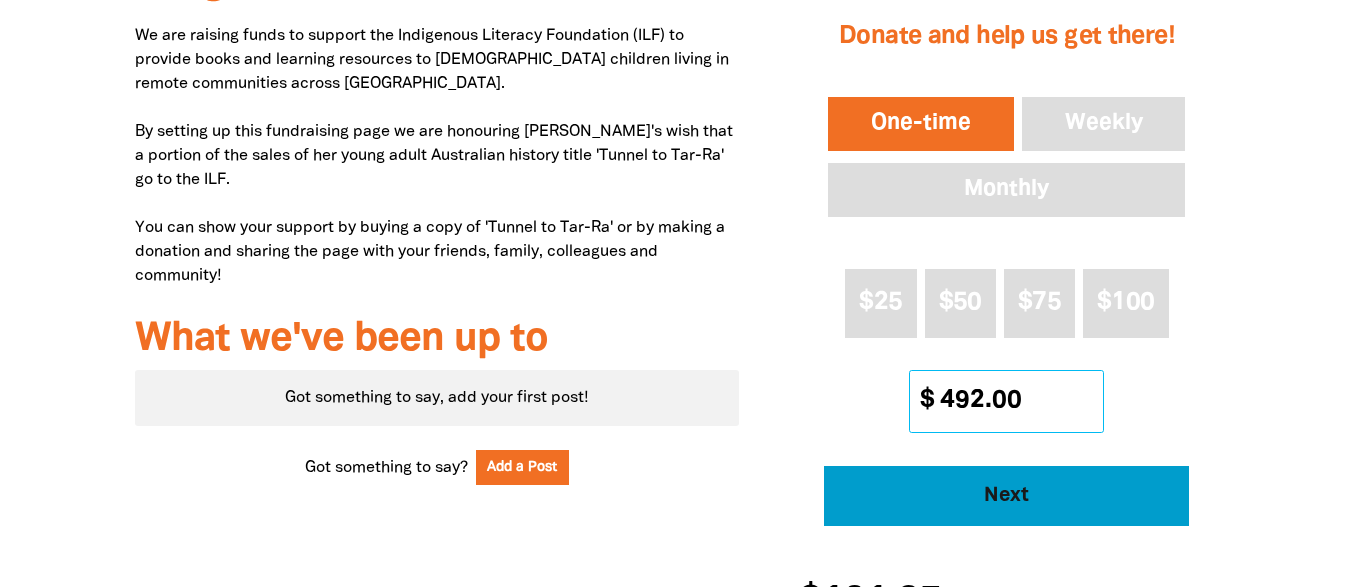 type on "492.00" 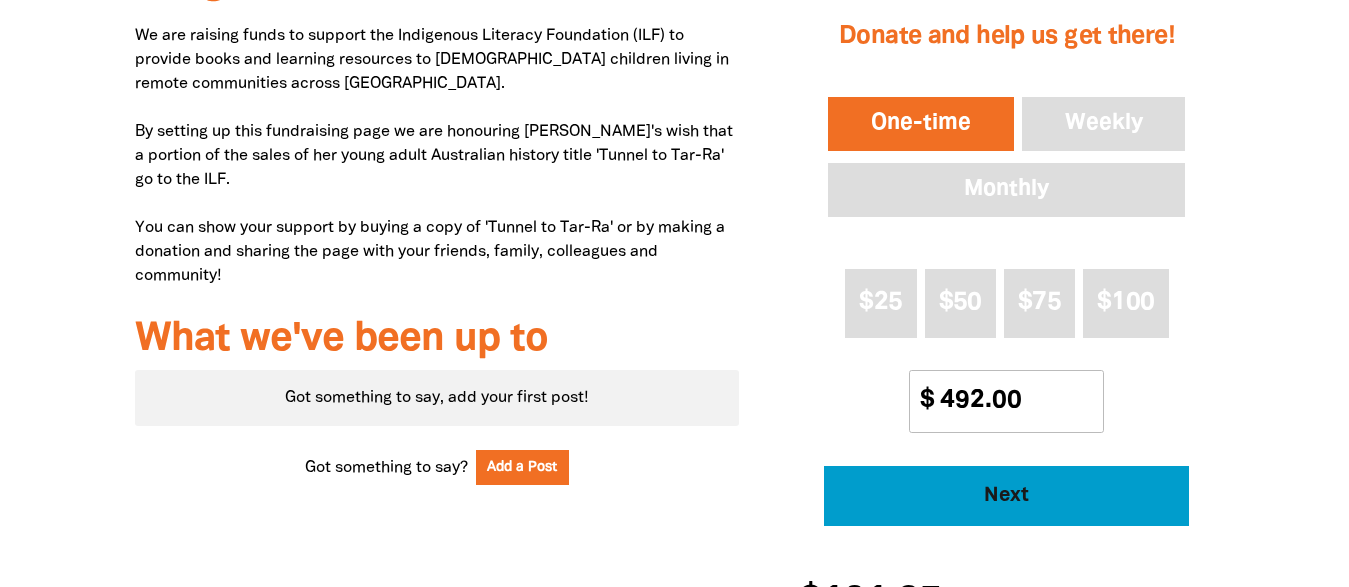 click on "Next" at bounding box center (1007, 496) 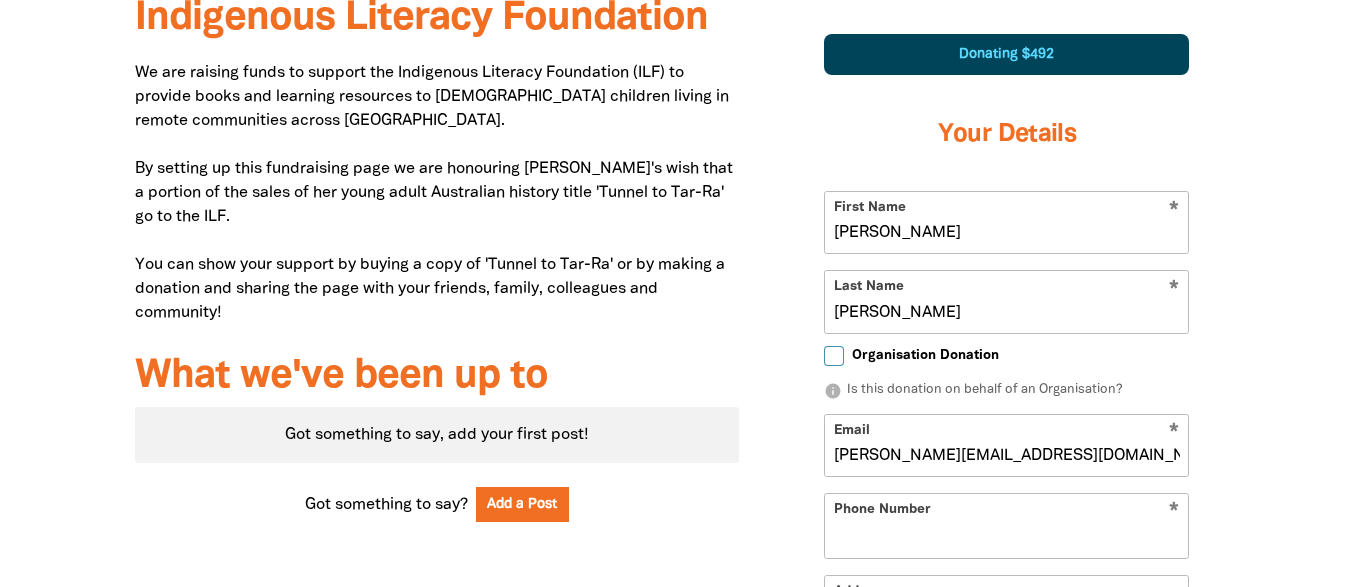 select on "AU" 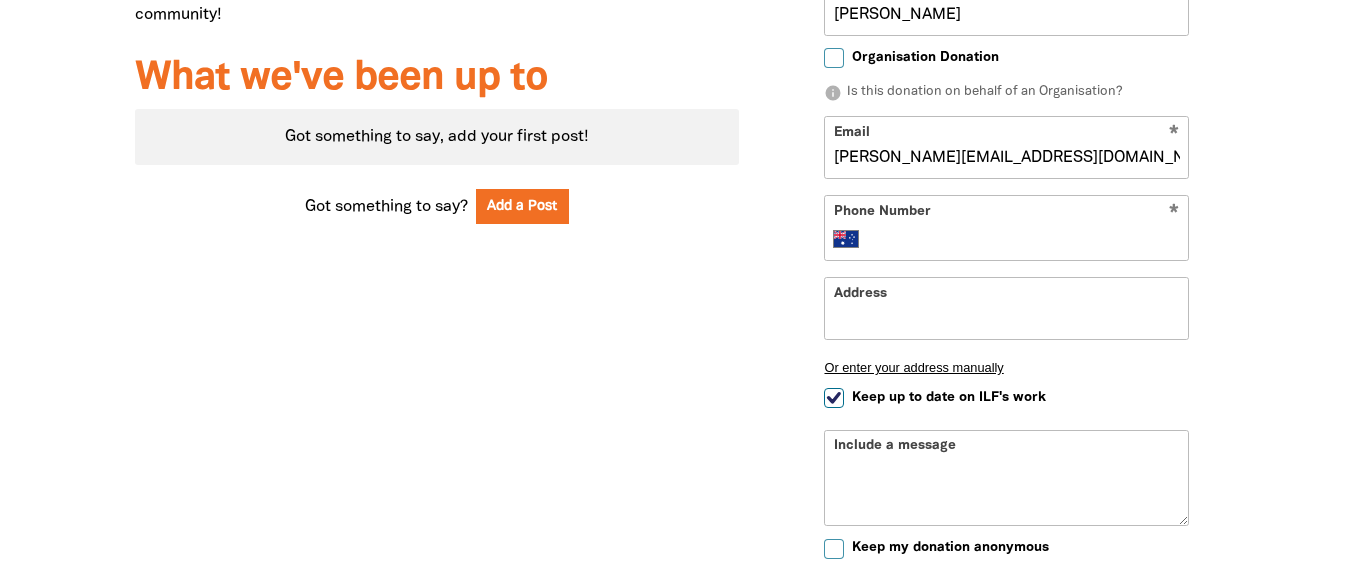 scroll, scrollTop: 1077, scrollLeft: 0, axis: vertical 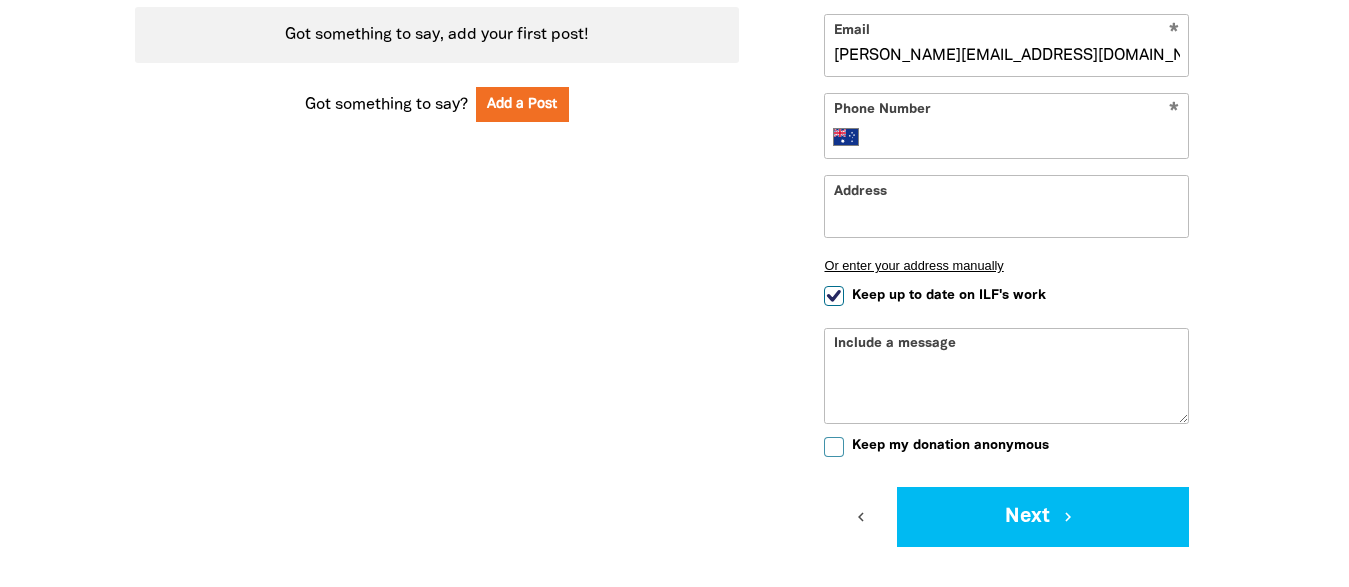 click on "Keep up to date on ILF's work" at bounding box center (834, 296) 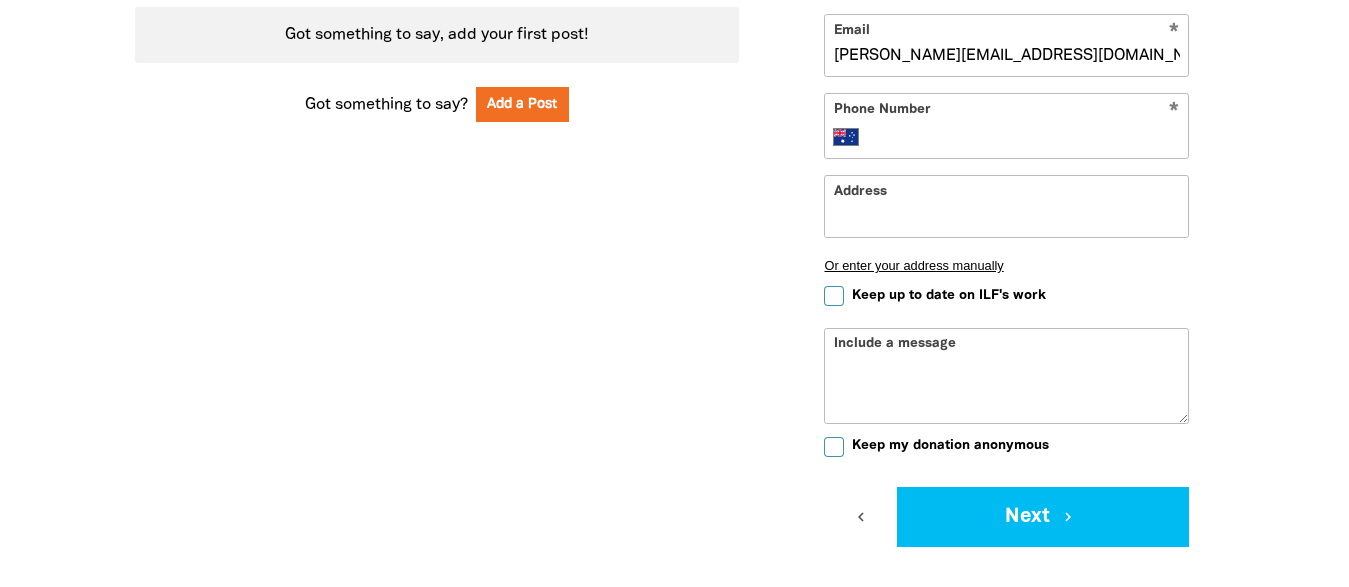checkbox on "false" 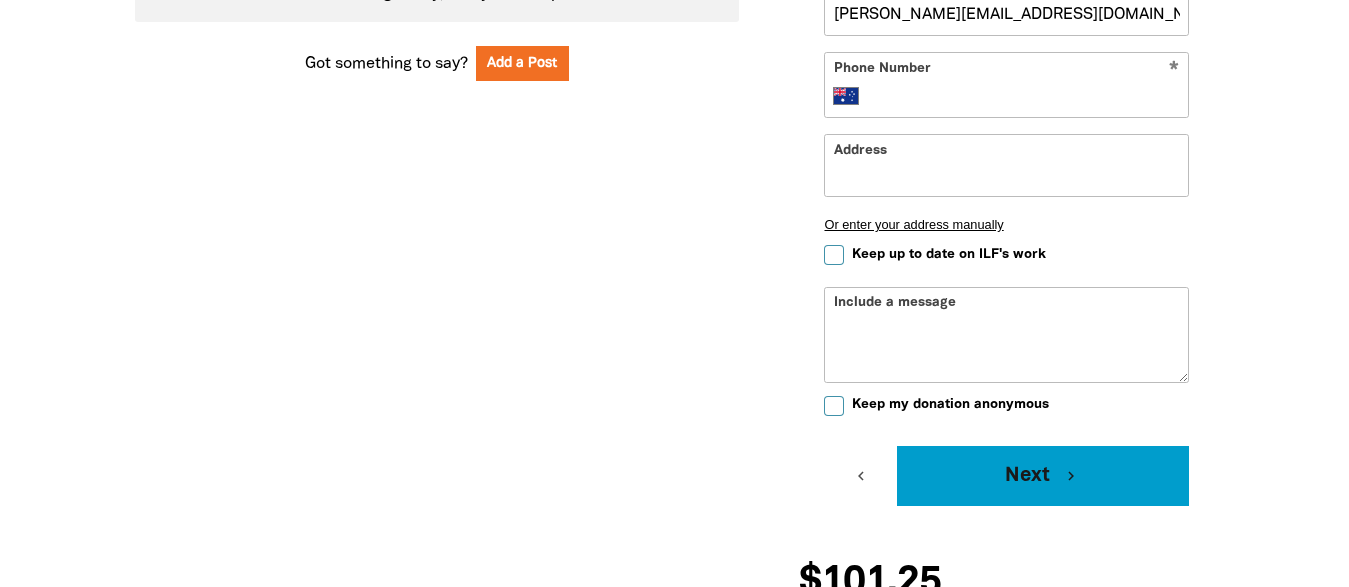 scroll, scrollTop: 1077, scrollLeft: 0, axis: vertical 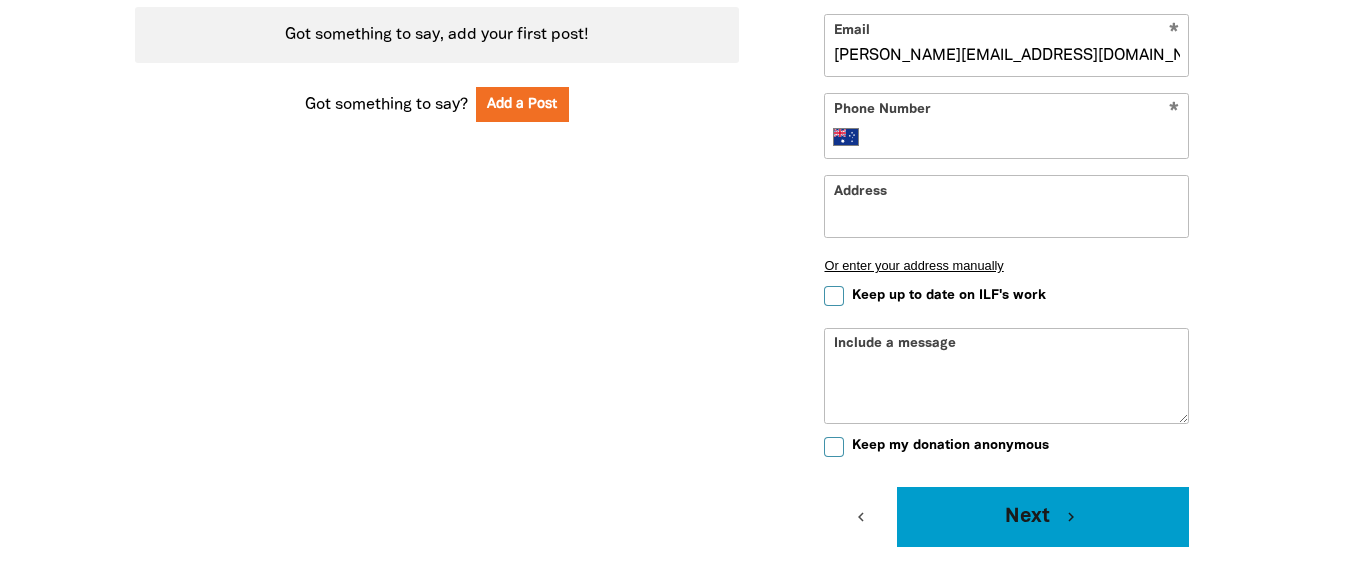 click on "Next   chevron_right" at bounding box center [1043, 517] 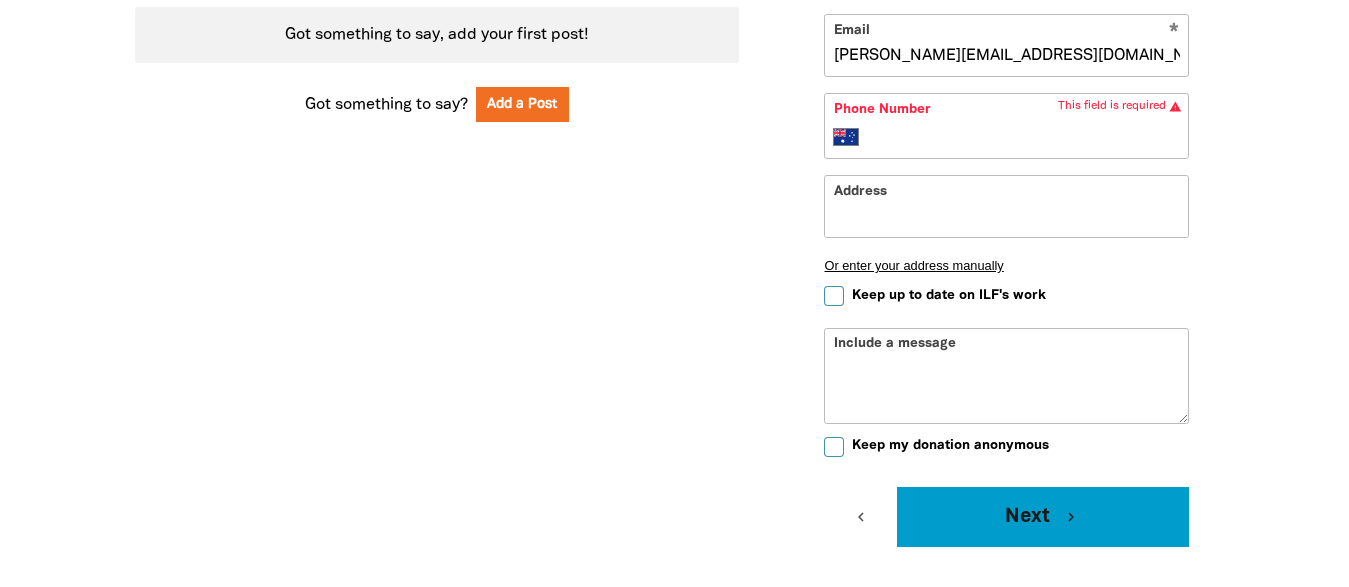 click on "Next   chevron_right" at bounding box center (1043, 517) 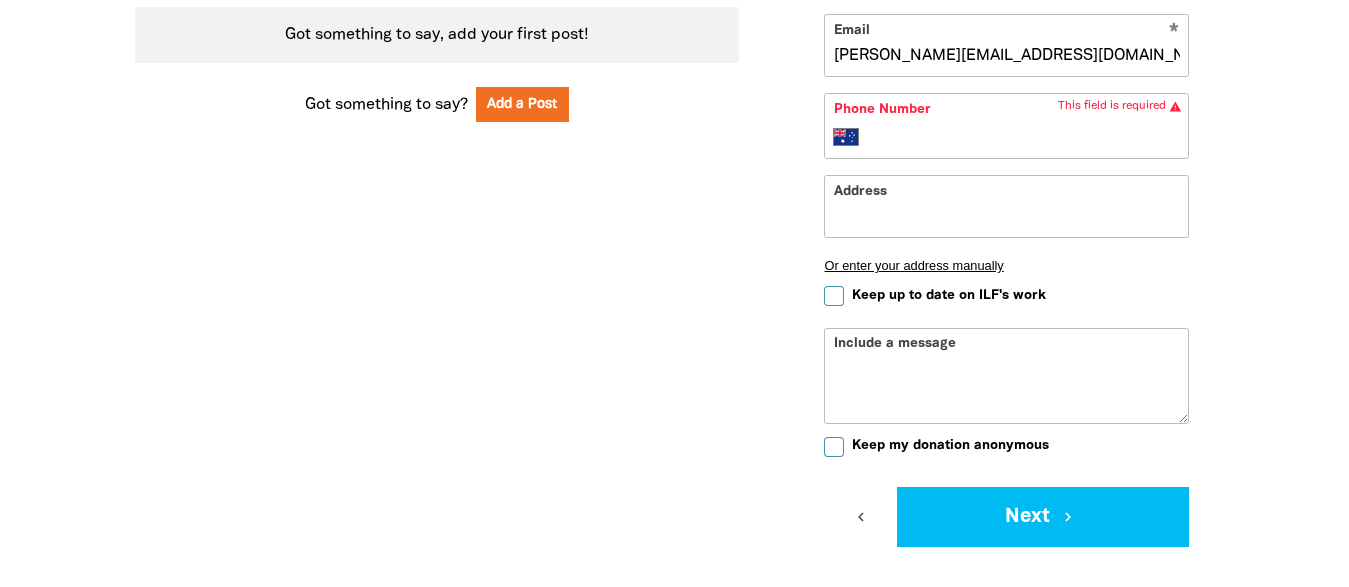 click on "International [GEOGRAPHIC_DATA] [GEOGRAPHIC_DATA] [GEOGRAPHIC_DATA] [GEOGRAPHIC_DATA] [US_STATE] [GEOGRAPHIC_DATA] [GEOGRAPHIC_DATA] [GEOGRAPHIC_DATA] [GEOGRAPHIC_DATA] [GEOGRAPHIC_DATA] [GEOGRAPHIC_DATA] [GEOGRAPHIC_DATA] [DATE][GEOGRAPHIC_DATA] [GEOGRAPHIC_DATA] [GEOGRAPHIC_DATA] [GEOGRAPHIC_DATA] [GEOGRAPHIC_DATA] [GEOGRAPHIC_DATA] [GEOGRAPHIC_DATA] [GEOGRAPHIC_DATA] [GEOGRAPHIC_DATA] [GEOGRAPHIC_DATA] [GEOGRAPHIC_DATA] [GEOGRAPHIC_DATA] [GEOGRAPHIC_DATA] [GEOGRAPHIC_DATA] [GEOGRAPHIC_DATA] [GEOGRAPHIC_DATA] [GEOGRAPHIC_DATA] [GEOGRAPHIC_DATA] [GEOGRAPHIC_DATA] [GEOGRAPHIC_DATA] [GEOGRAPHIC_DATA] [GEOGRAPHIC_DATA] [GEOGRAPHIC_DATA] [GEOGRAPHIC_DATA] [GEOGRAPHIC_DATA] [GEOGRAPHIC_DATA] [GEOGRAPHIC_DATA] [GEOGRAPHIC_DATA] [GEOGRAPHIC_DATA] [GEOGRAPHIC_DATA] [GEOGRAPHIC_DATA] [GEOGRAPHIC_DATA] [GEOGRAPHIC_DATA] [GEOGRAPHIC_DATA] [GEOGRAPHIC_DATA] [GEOGRAPHIC_DATA] [GEOGRAPHIC_DATA] [GEOGRAPHIC_DATA] [GEOGRAPHIC_DATA], [GEOGRAPHIC_DATA] [GEOGRAPHIC_DATA] [GEOGRAPHIC_DATA] [GEOGRAPHIC_DATA] [GEOGRAPHIC_DATA] [GEOGRAPHIC_DATA] [GEOGRAPHIC_DATA] [GEOGRAPHIC_DATA] [GEOGRAPHIC_DATA] [GEOGRAPHIC_DATA] [GEOGRAPHIC_DATA] [GEOGRAPHIC_DATA] [GEOGRAPHIC_DATA] [GEOGRAPHIC_DATA] [GEOGRAPHIC_DATA] [GEOGRAPHIC_DATA] [GEOGRAPHIC_DATA] [GEOGRAPHIC_DATA] [GEOGRAPHIC_DATA] [GEOGRAPHIC_DATA] [GEOGRAPHIC_DATA] [US_STATE] [GEOGRAPHIC_DATA] [GEOGRAPHIC_DATA] [GEOGRAPHIC_DATA] [GEOGRAPHIC_DATA] [GEOGRAPHIC_DATA] [GEOGRAPHIC_DATA] [GEOGRAPHIC_DATA] [US_STATE] [GEOGRAPHIC_DATA] [GEOGRAPHIC_DATA] [GEOGRAPHIC_DATA] [GEOGRAPHIC_DATA] [GEOGRAPHIC_DATA] [GEOGRAPHIC_DATA] [GEOGRAPHIC_DATA] [US_STATE] [GEOGRAPHIC_DATA]" at bounding box center (1007, 137) 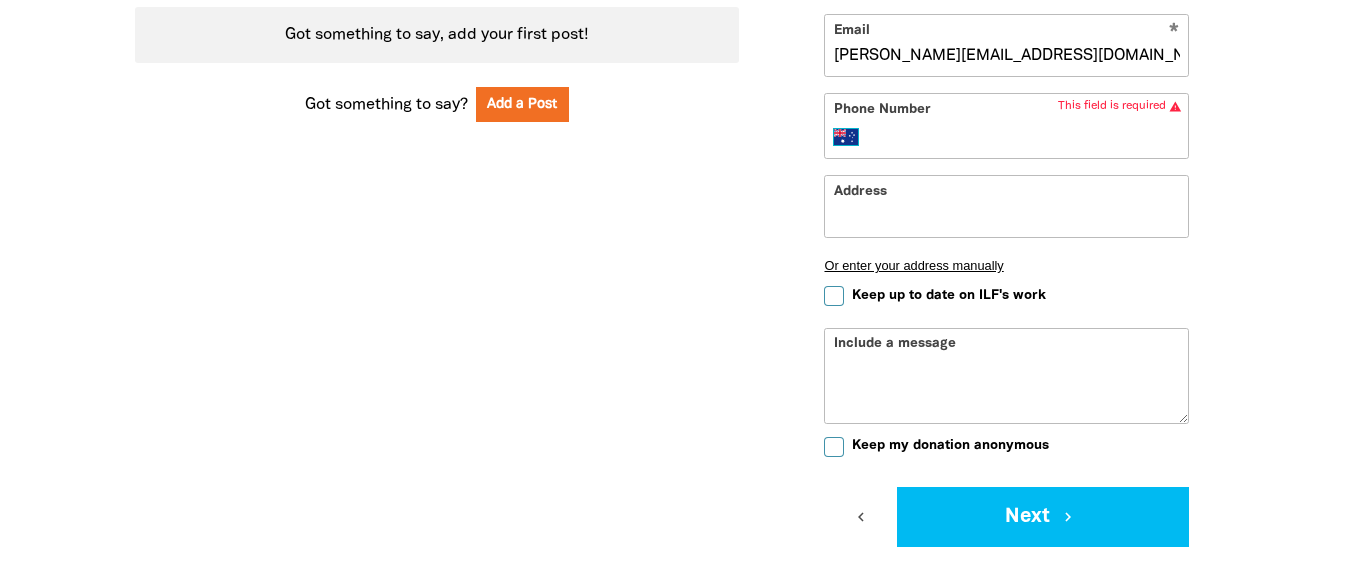 click on "[GEOGRAPHIC_DATA]" at bounding box center (0, 0) 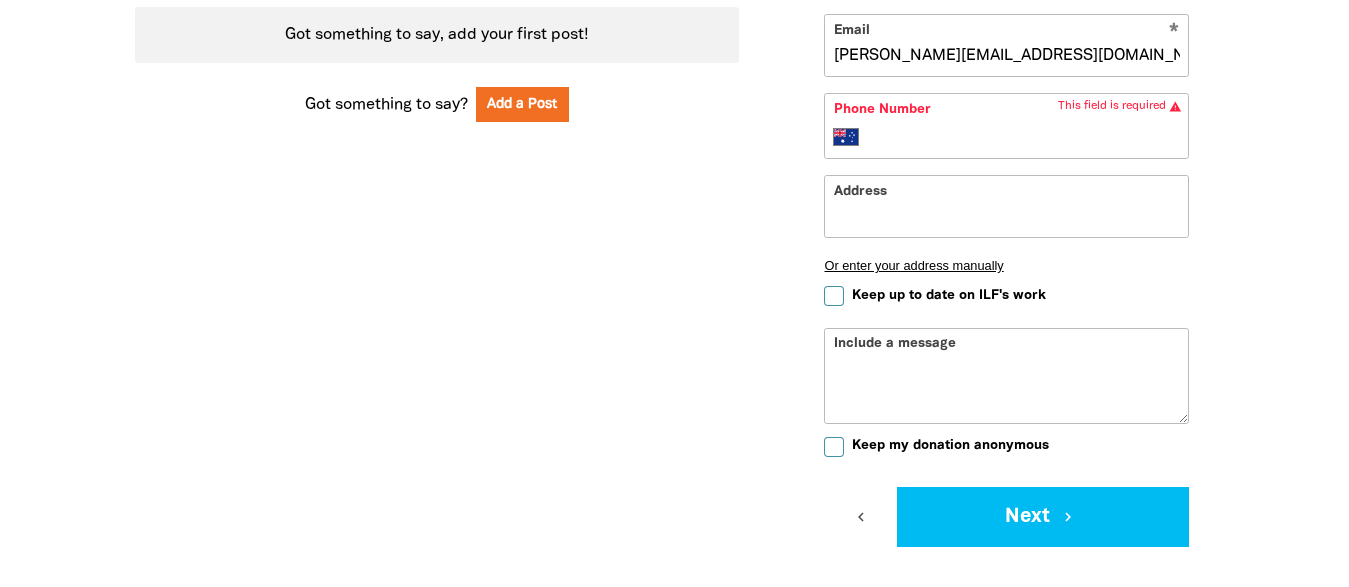 drag, startPoint x: 862, startPoint y: 138, endPoint x: 884, endPoint y: 123, distance: 26.627054 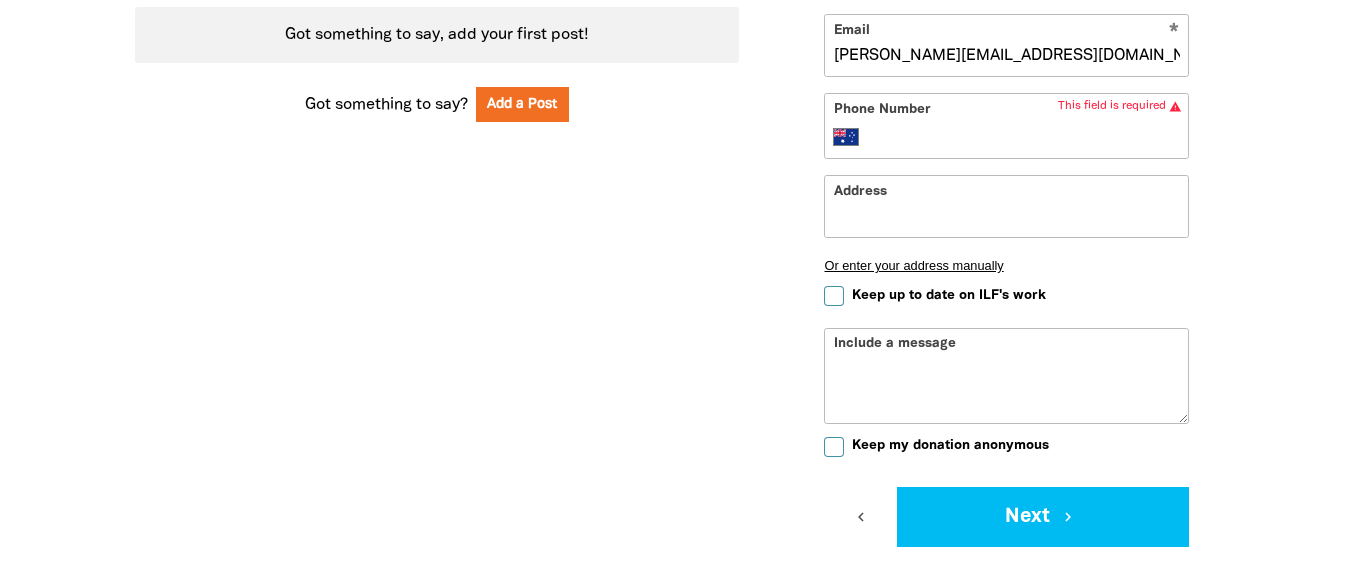 click on "Phone Number" at bounding box center [1027, 137] 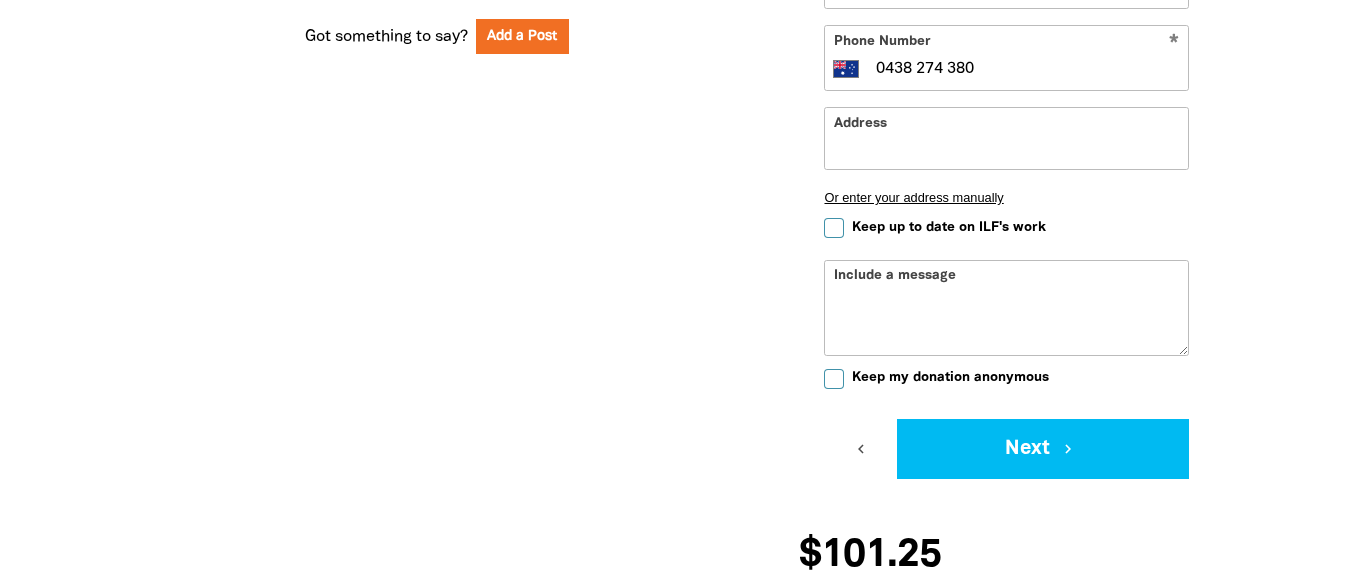 scroll, scrollTop: 1179, scrollLeft: 0, axis: vertical 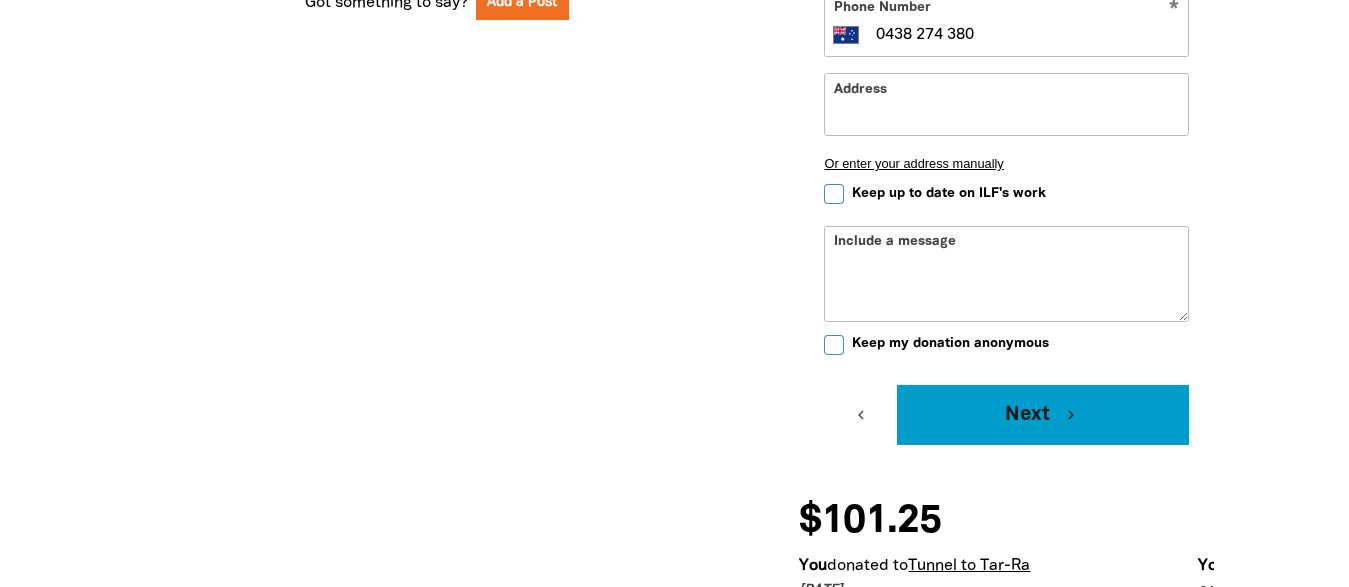 type on "0438 274 380" 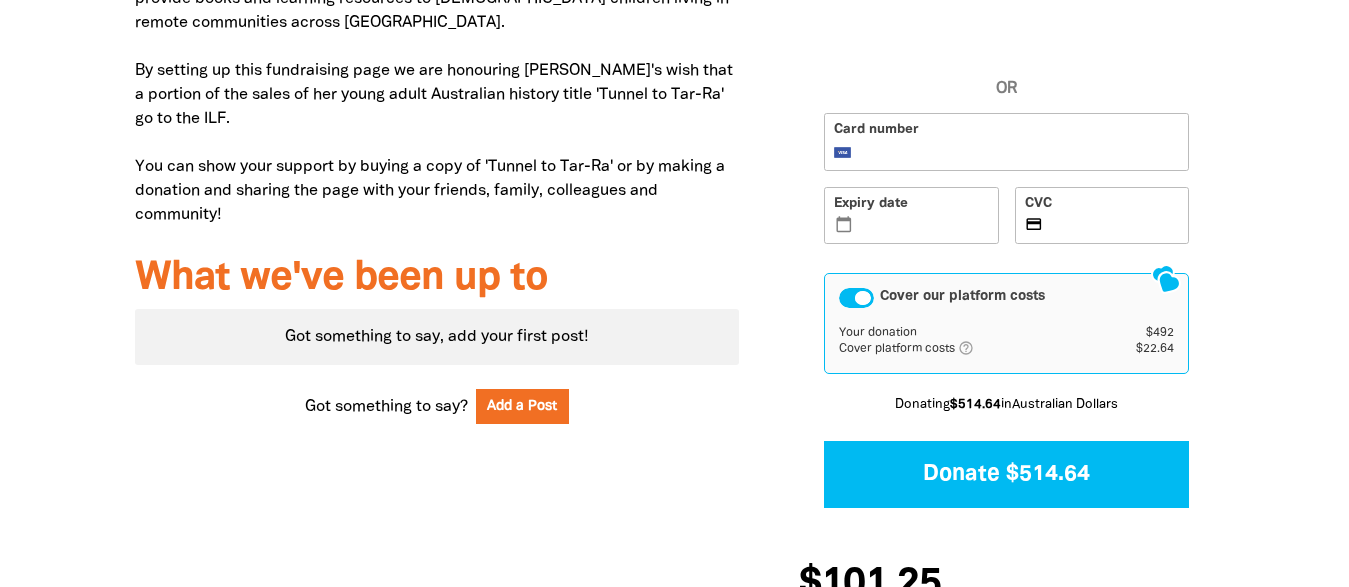 scroll, scrollTop: 873, scrollLeft: 0, axis: vertical 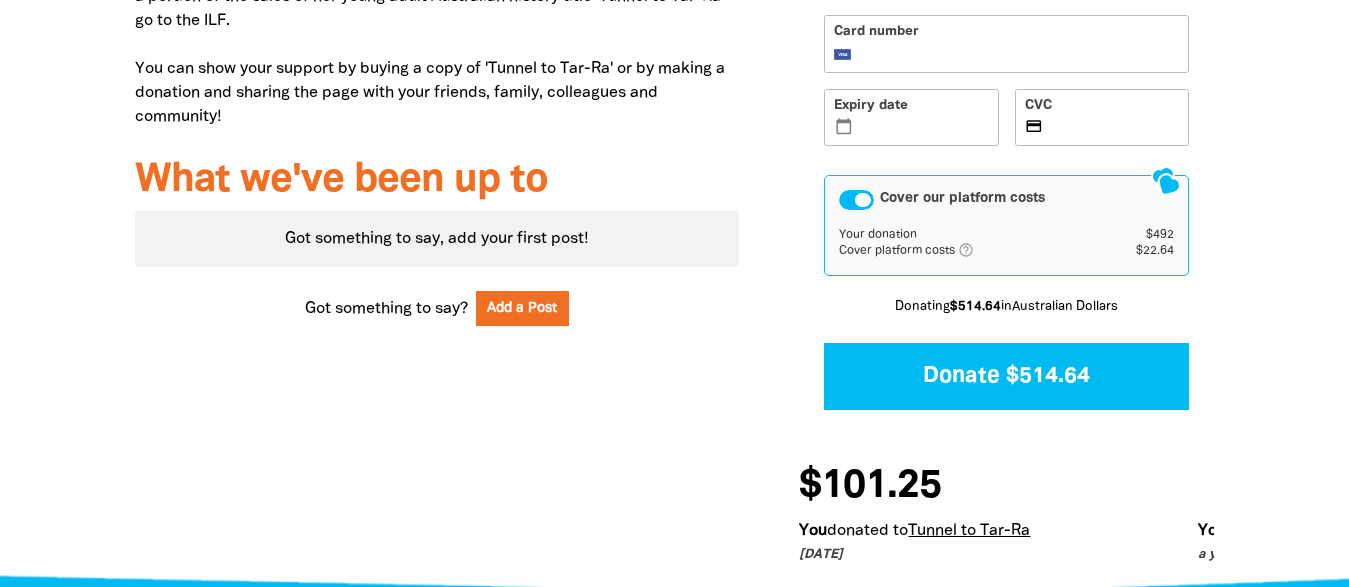 click at bounding box center [856, 200] 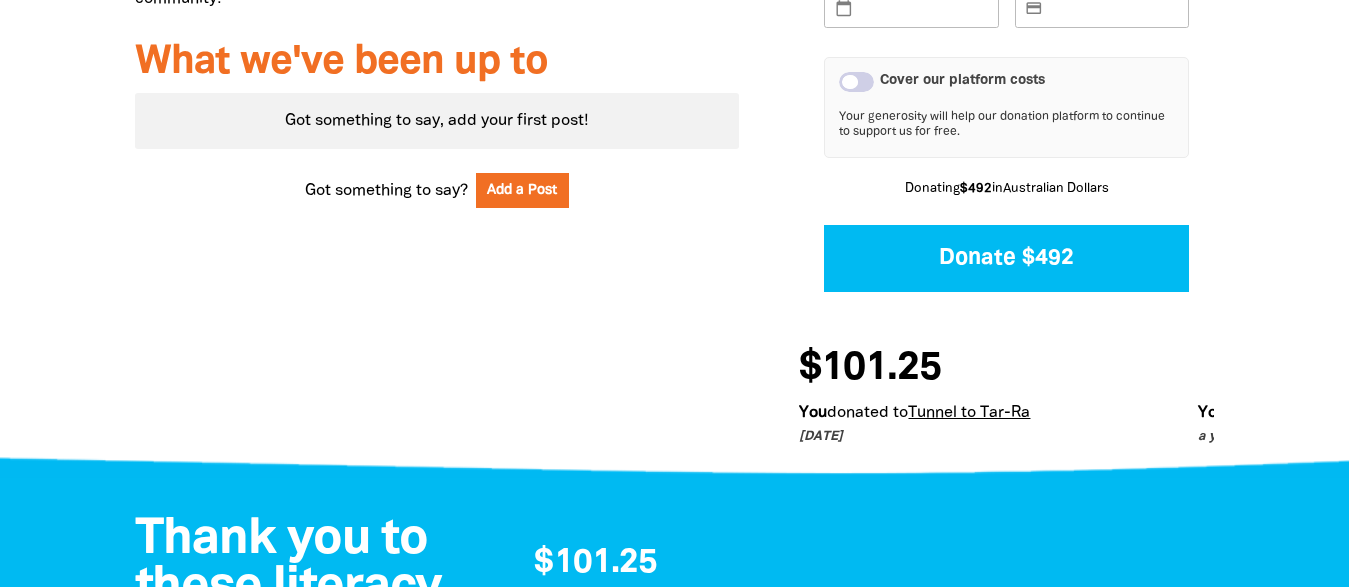 scroll, scrollTop: 975, scrollLeft: 0, axis: vertical 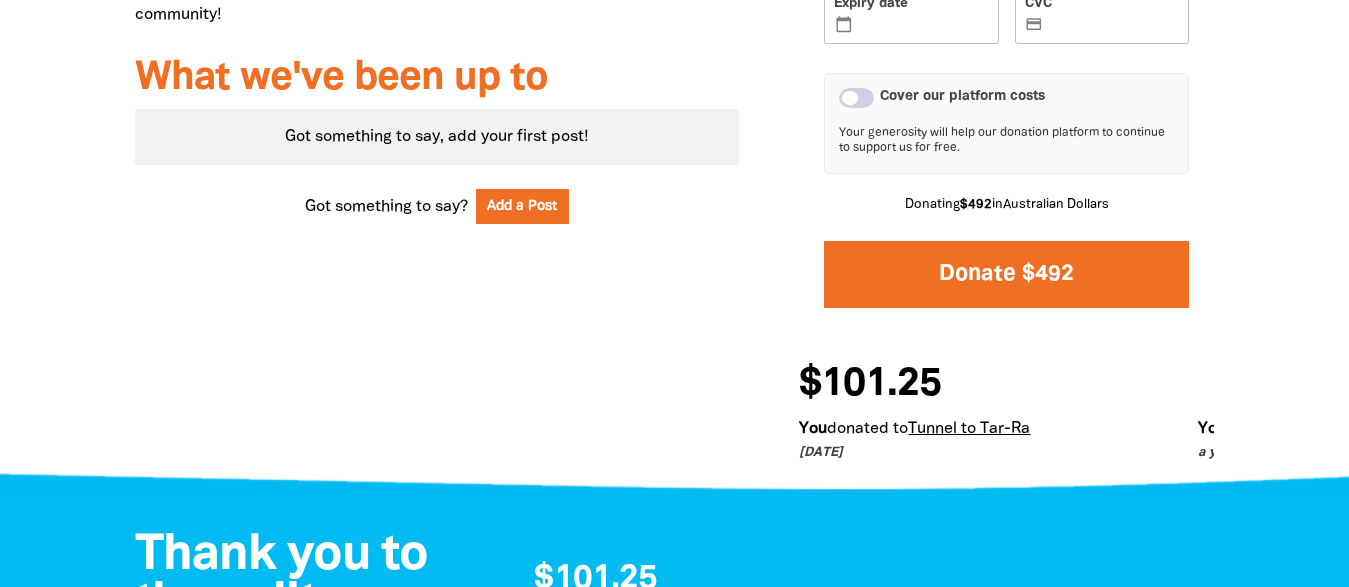 click on "Donate $492" at bounding box center (1006, 274) 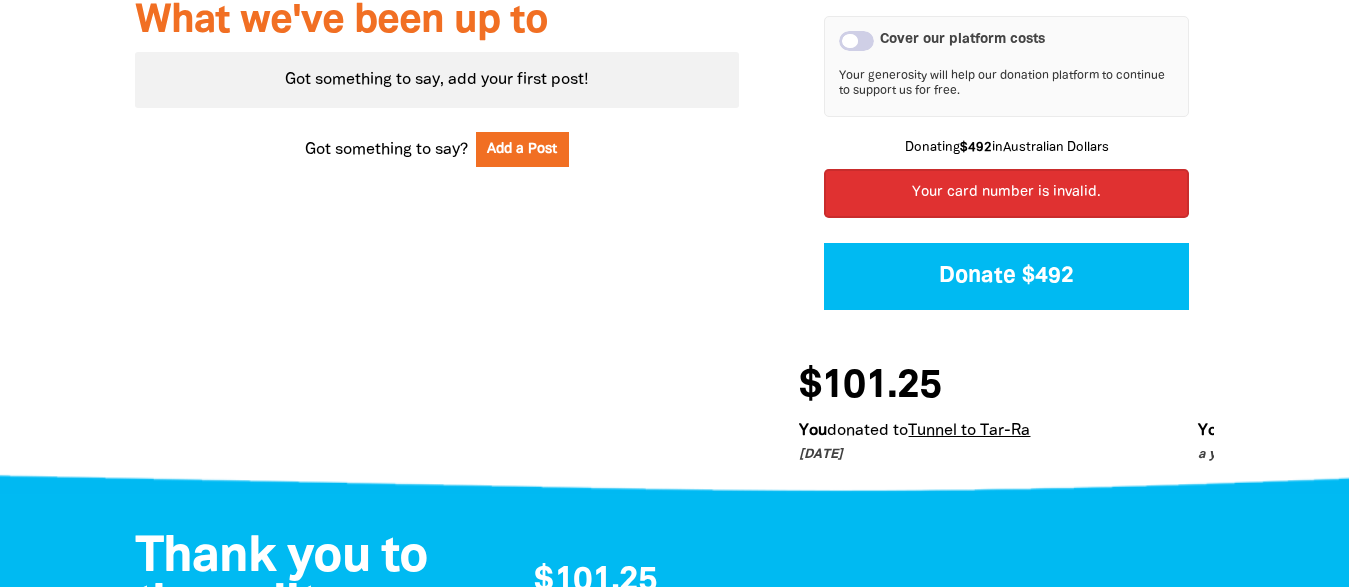 scroll, scrollTop: 1077, scrollLeft: 0, axis: vertical 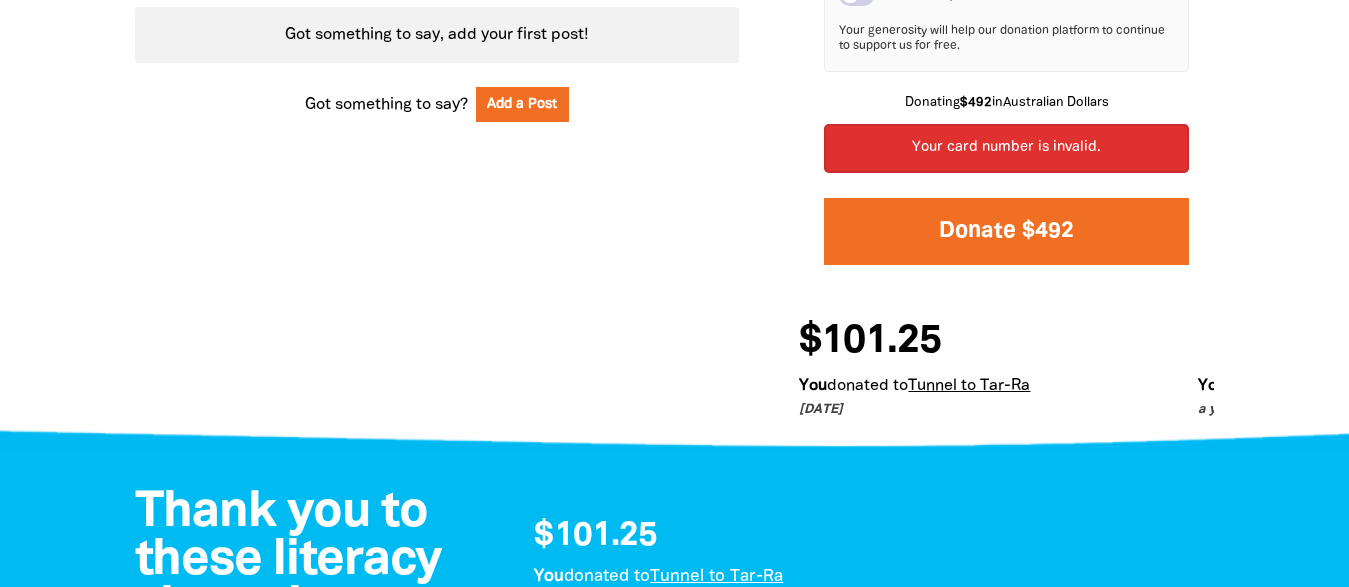 click on "Donate $492" at bounding box center (1006, 231) 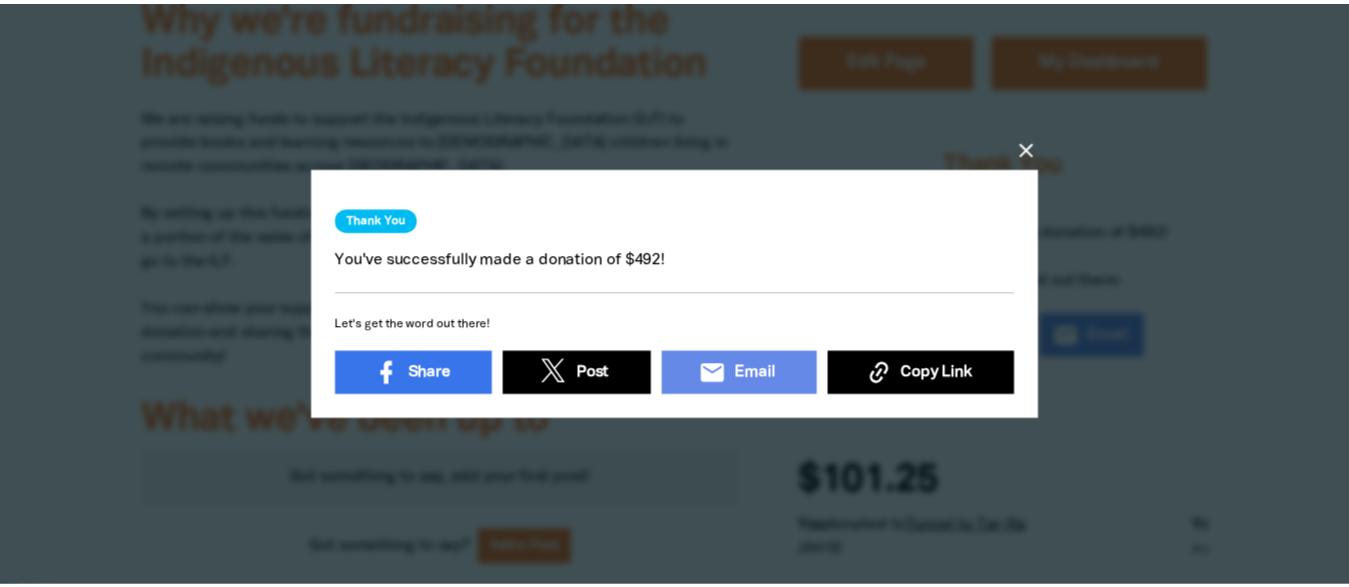 scroll, scrollTop: 620, scrollLeft: 0, axis: vertical 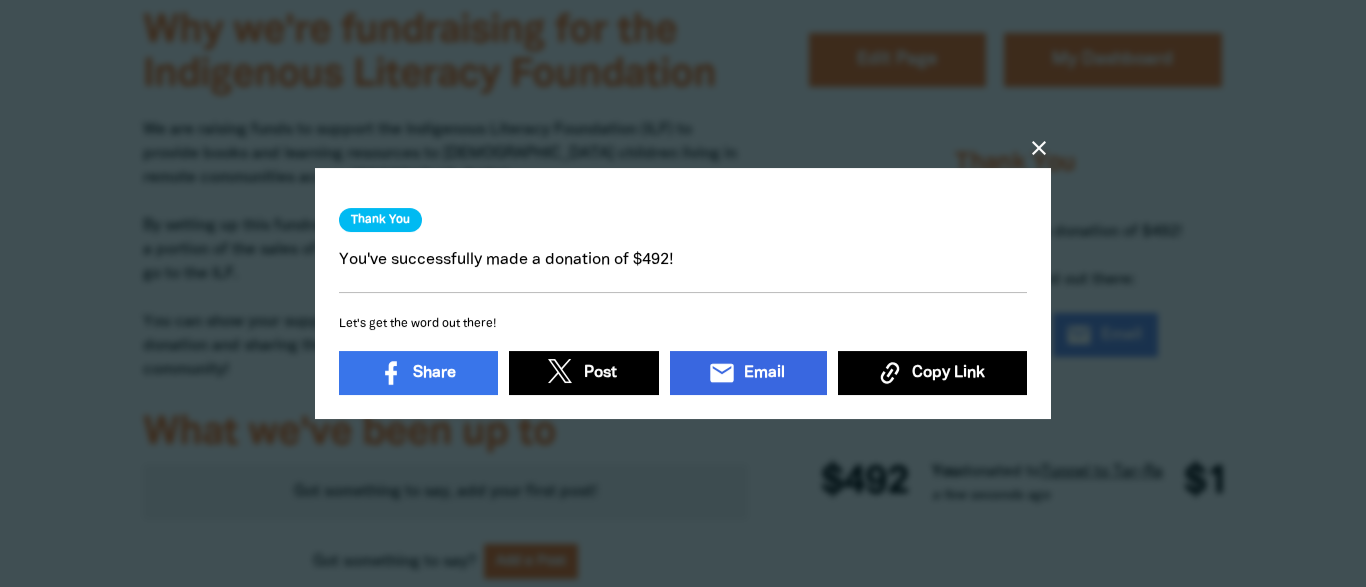 click on "Email" at bounding box center (764, 373) 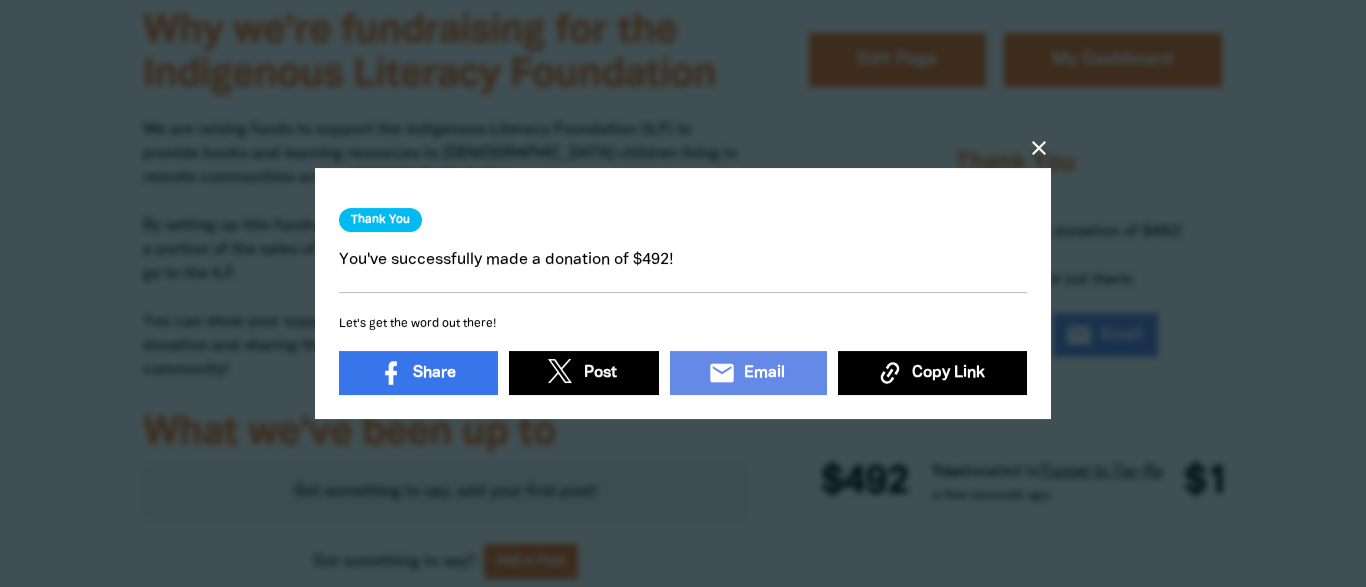 click on "close" at bounding box center [1039, 148] 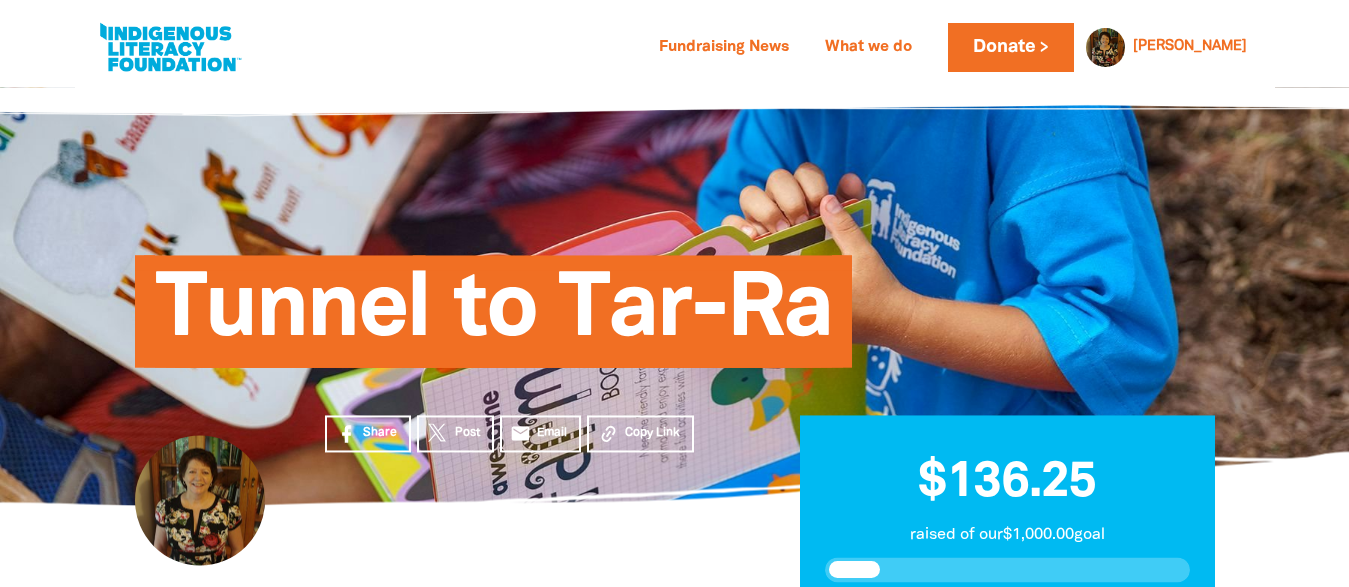 scroll, scrollTop: 0, scrollLeft: 0, axis: both 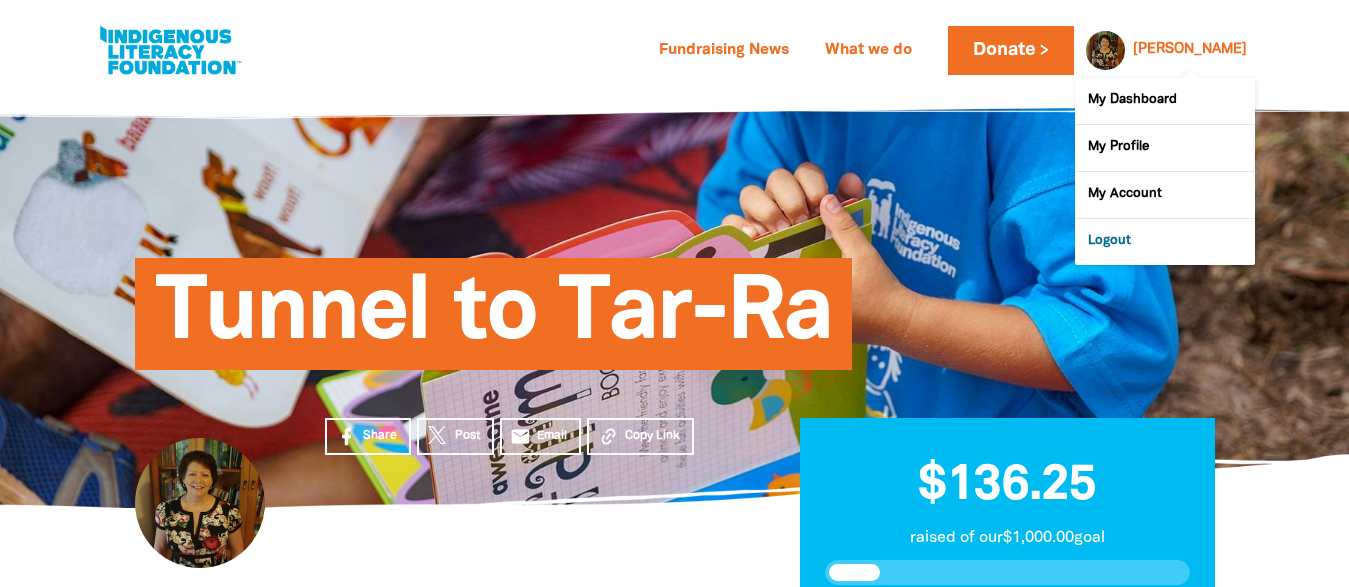 click on "Logout" at bounding box center [1165, 242] 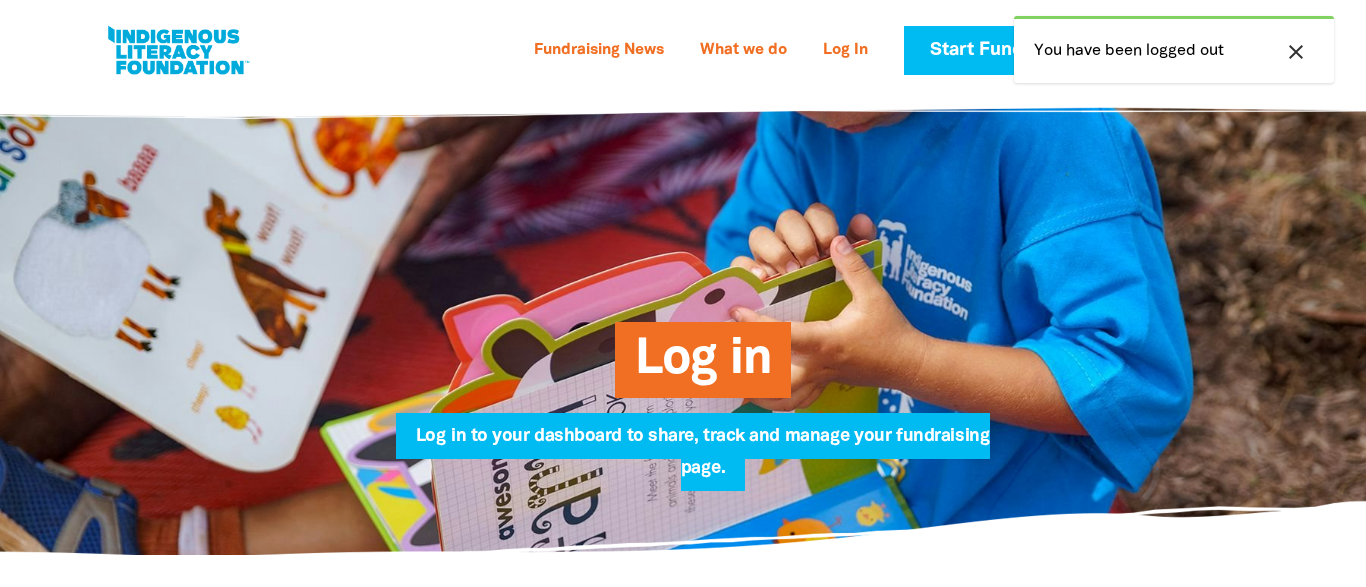 type on "[PERSON_NAME][EMAIL_ADDRESS][DOMAIN_NAME]" 